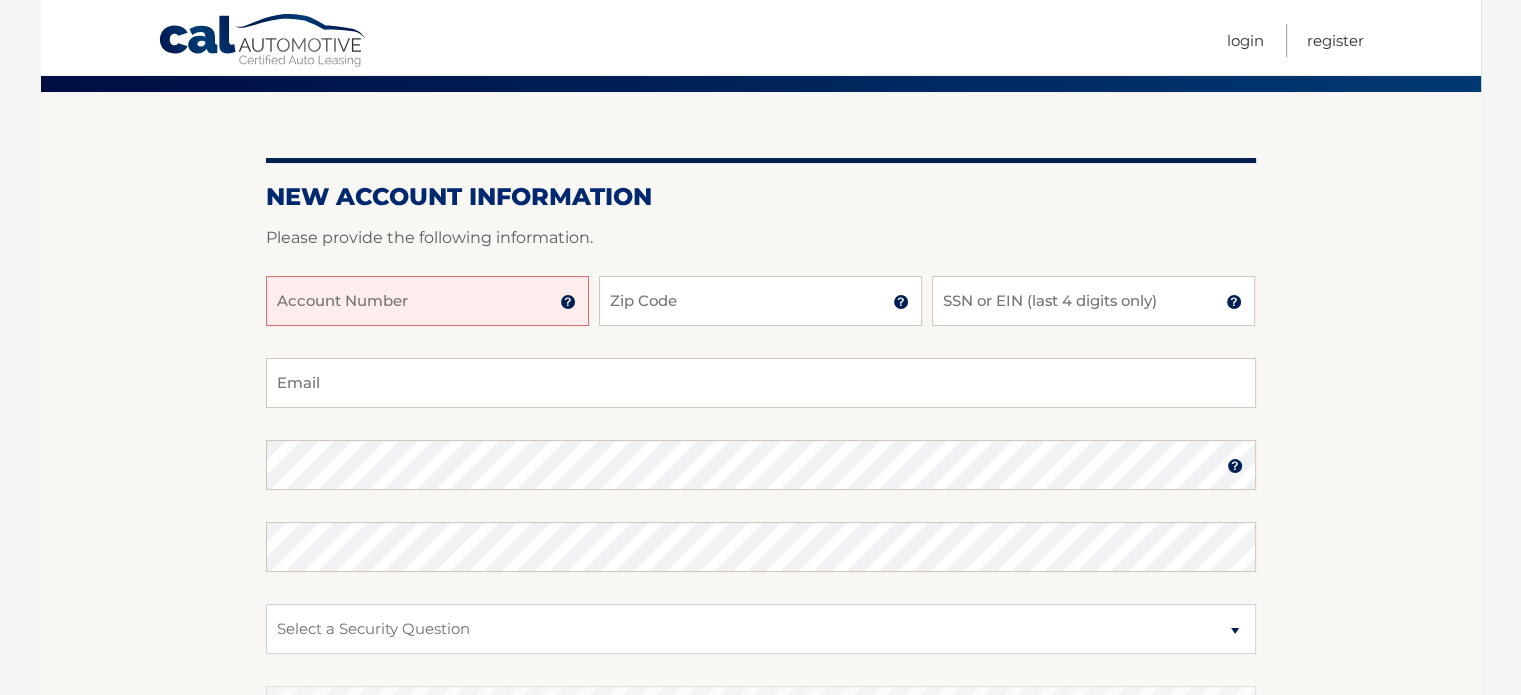 scroll, scrollTop: 300, scrollLeft: 0, axis: vertical 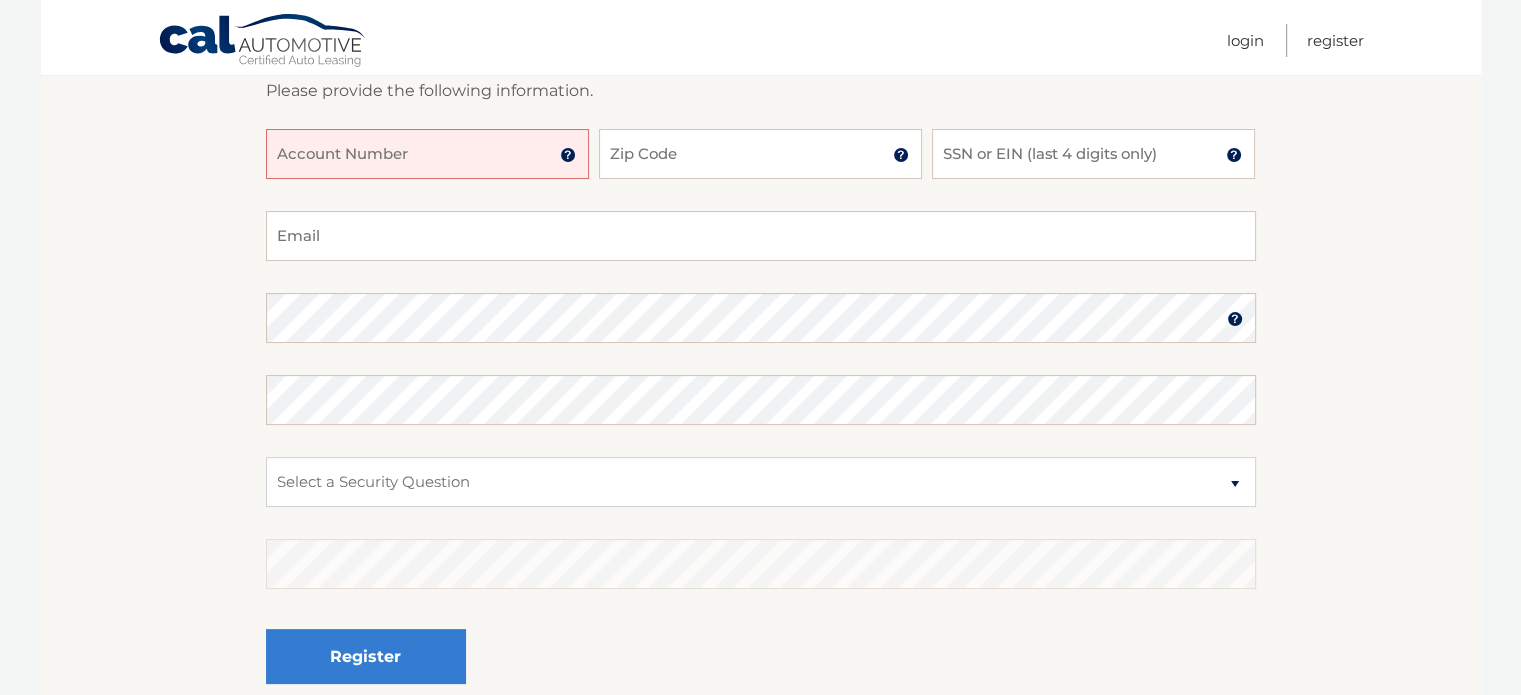 click on "Account Number" at bounding box center [427, 154] 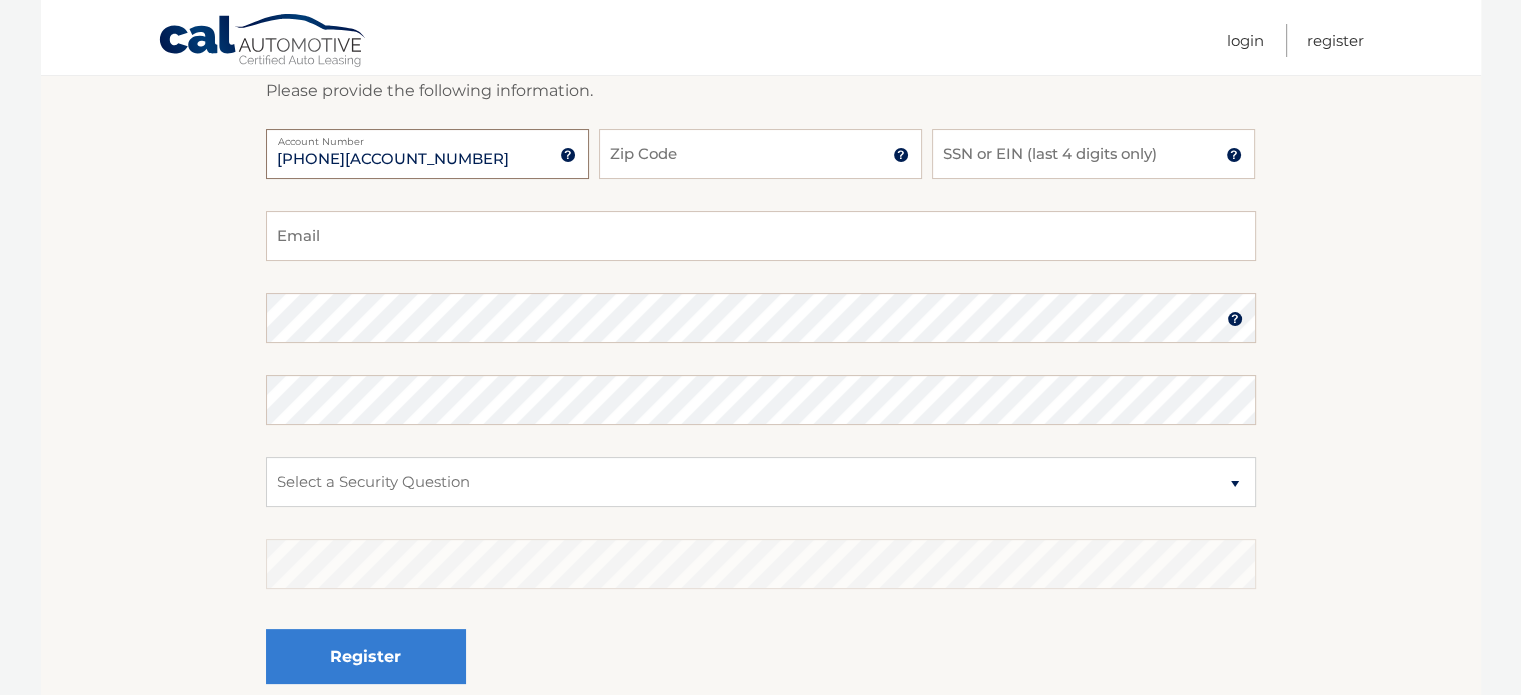 type on "44455968962" 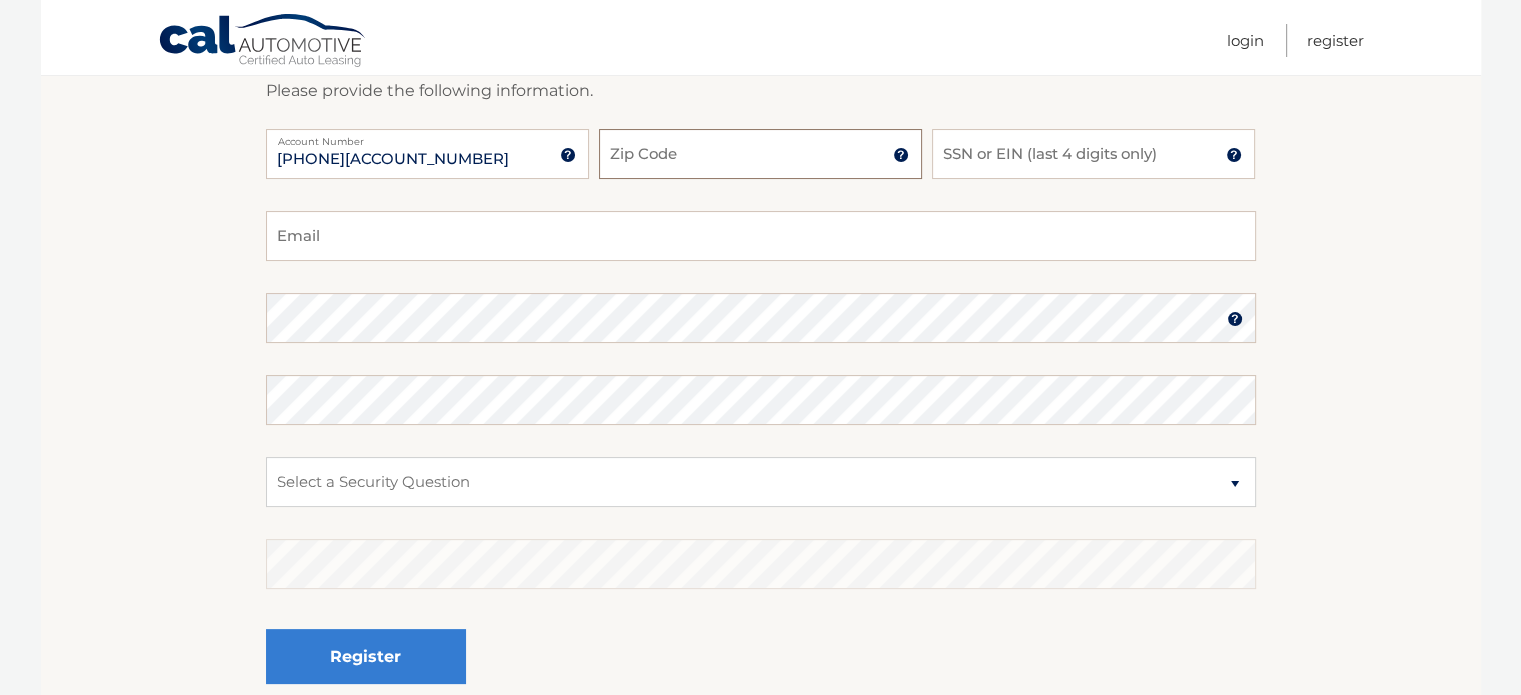 click on "Zip Code" at bounding box center [760, 154] 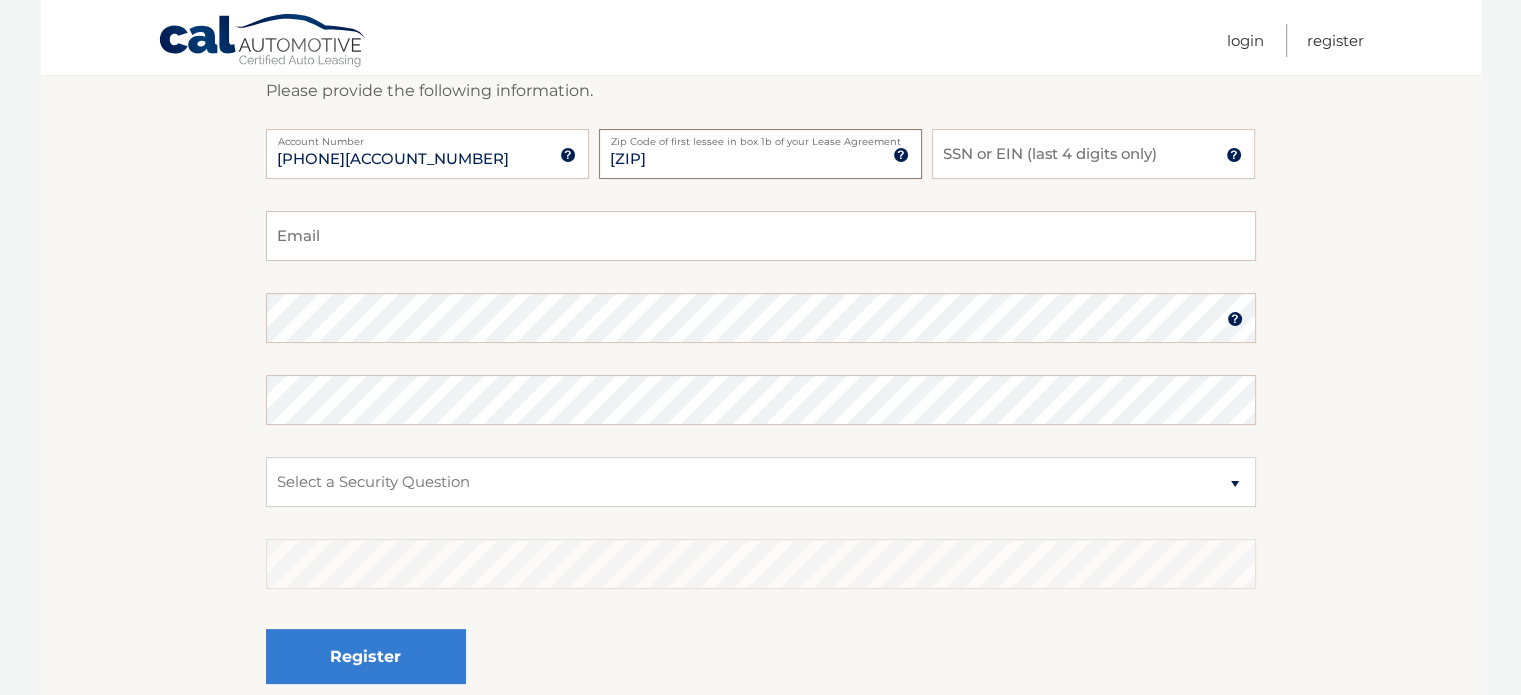 type on "11747" 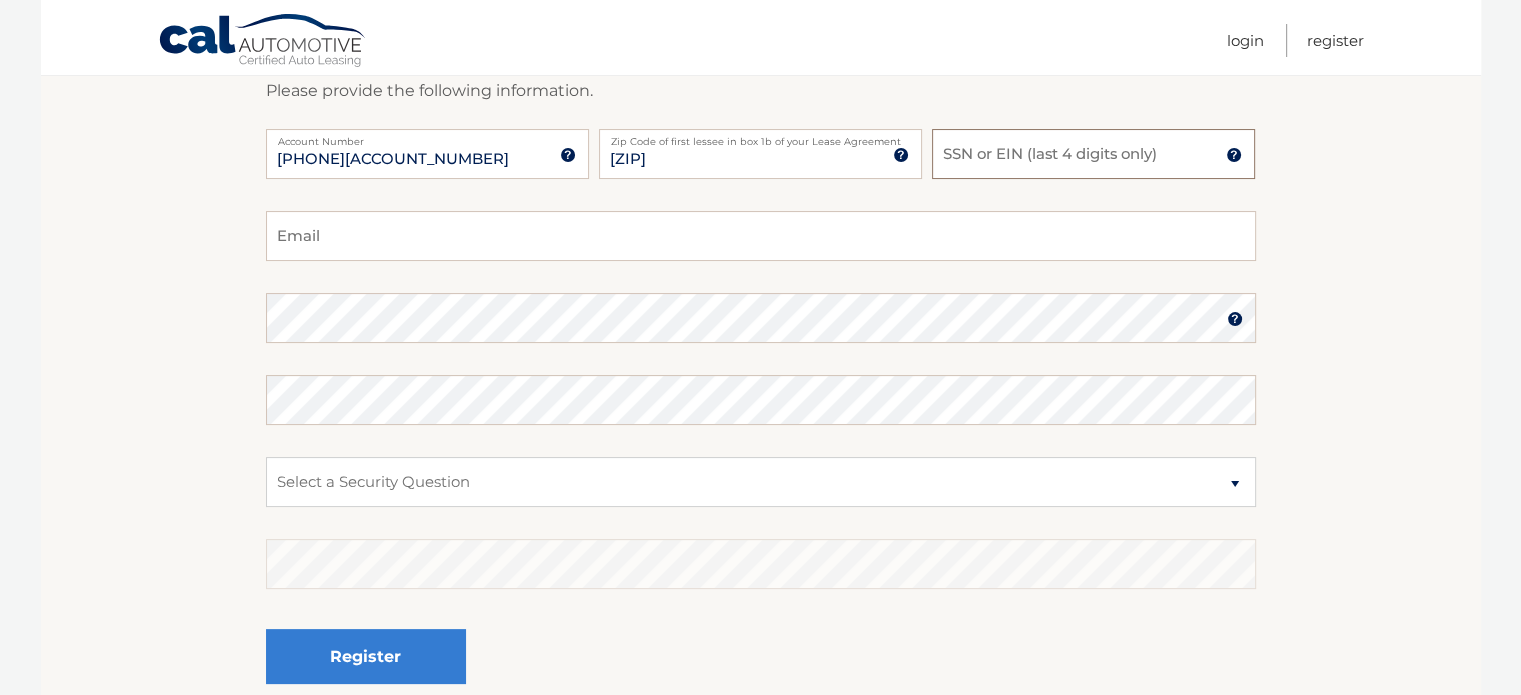 click on "SSN or EIN (last 4 digits only)" at bounding box center [1093, 154] 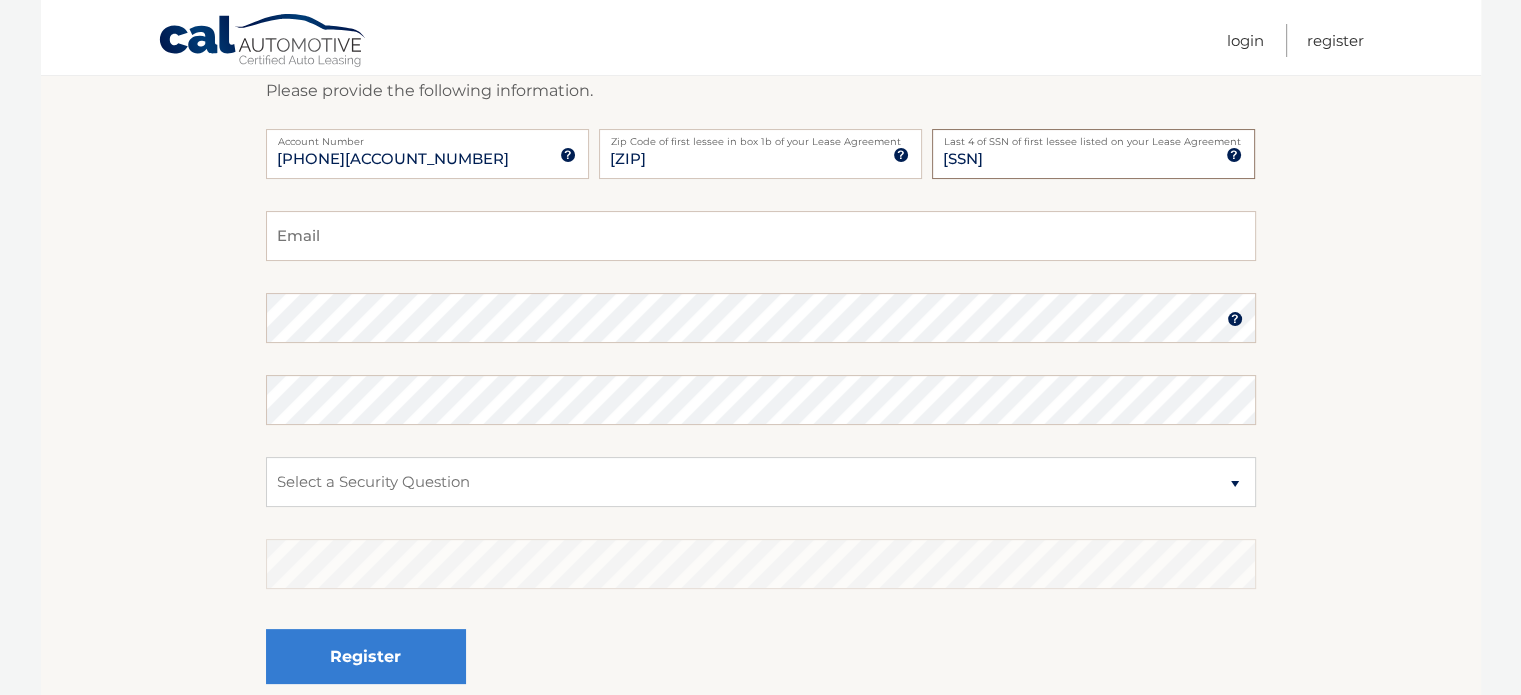 type on "3717" 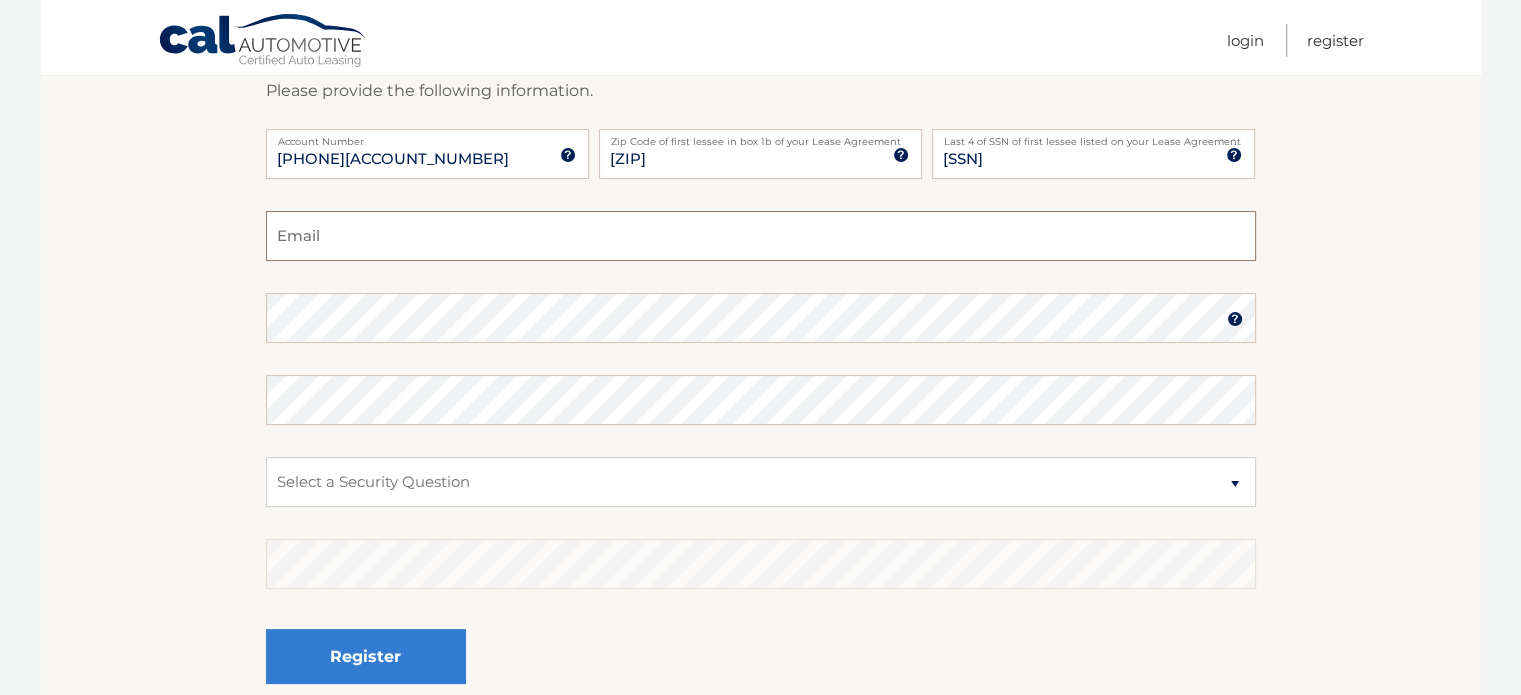 click on "Email" at bounding box center (761, 236) 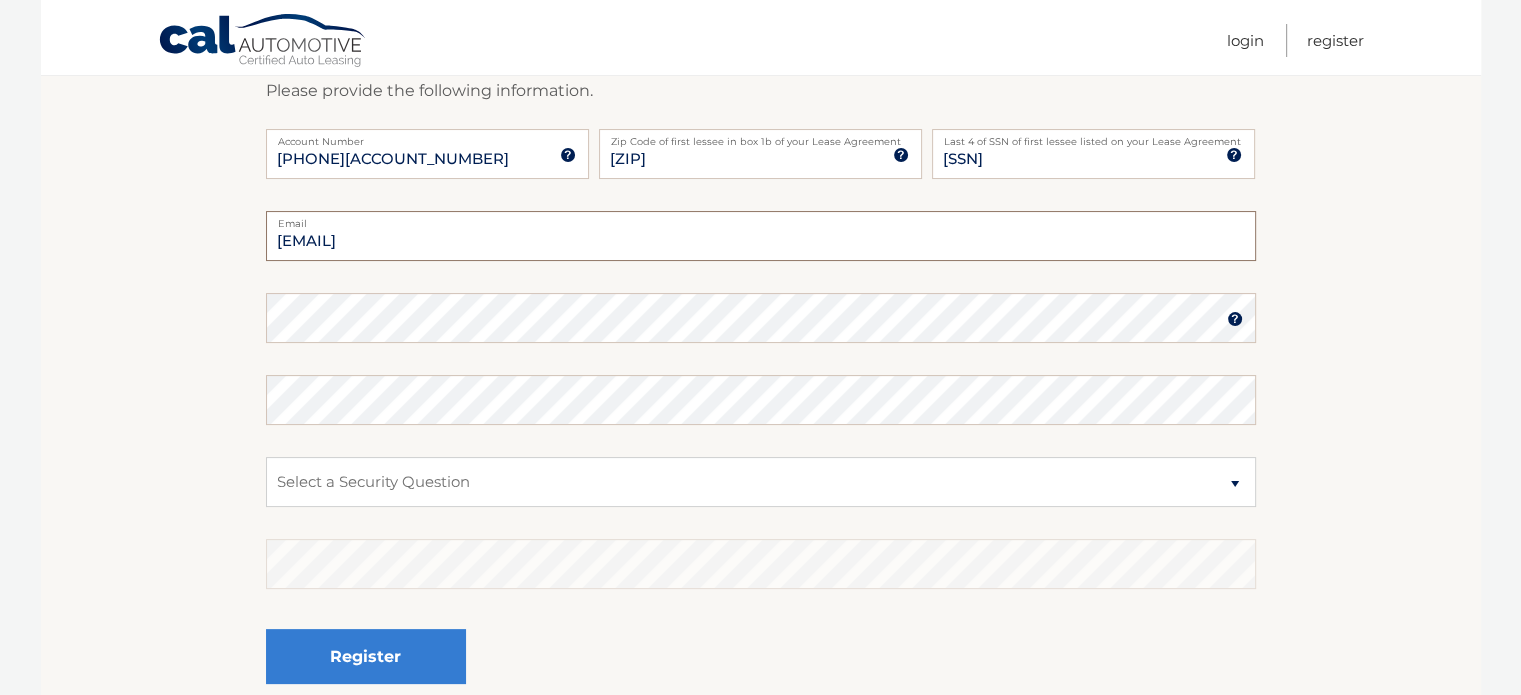 type on "lreyeshmss@aol.com" 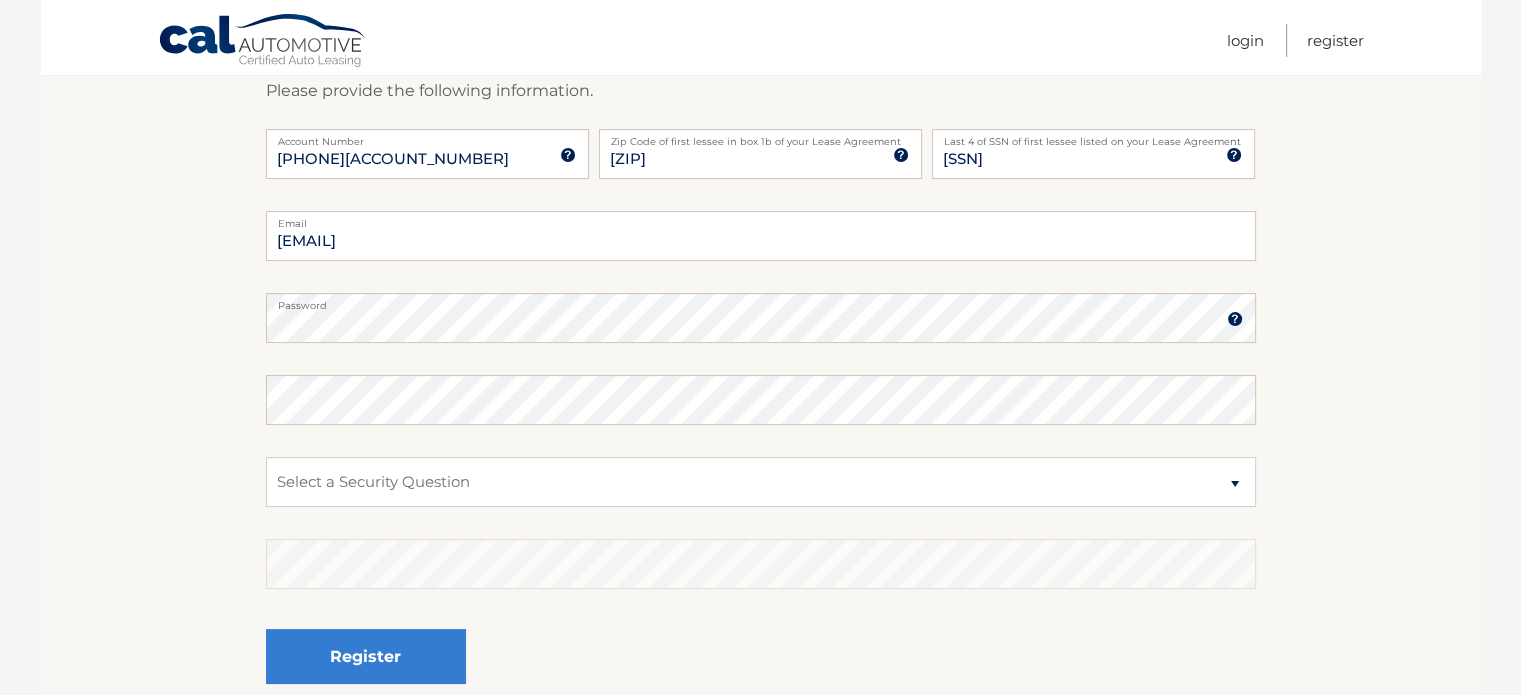 click on "lreyeshmss@aol.com
Email
Password
Password should be a minimum of 6 characters and is case sensitive
Confirm Password
Select a Security Question
What was the name of your elementary school?
What is your mother’s maiden name?" at bounding box center [761, 468] 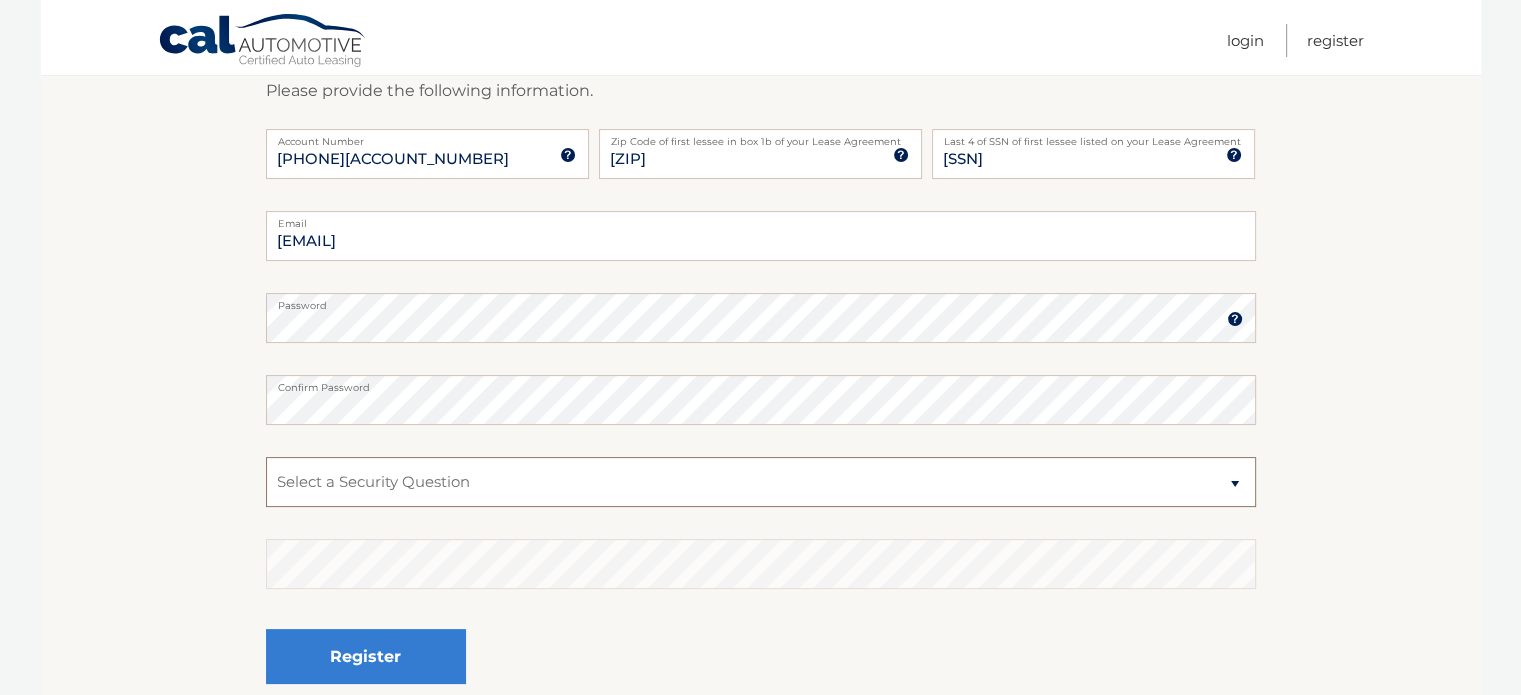 click on "Select a Security Question
What was the name of your elementary school?
What is your mother’s maiden name?
What street did you live on in the third grade?
In what city or town was your first job?
What was your childhood phone number including area code? (e.g., 000-000-0000)" at bounding box center [761, 482] 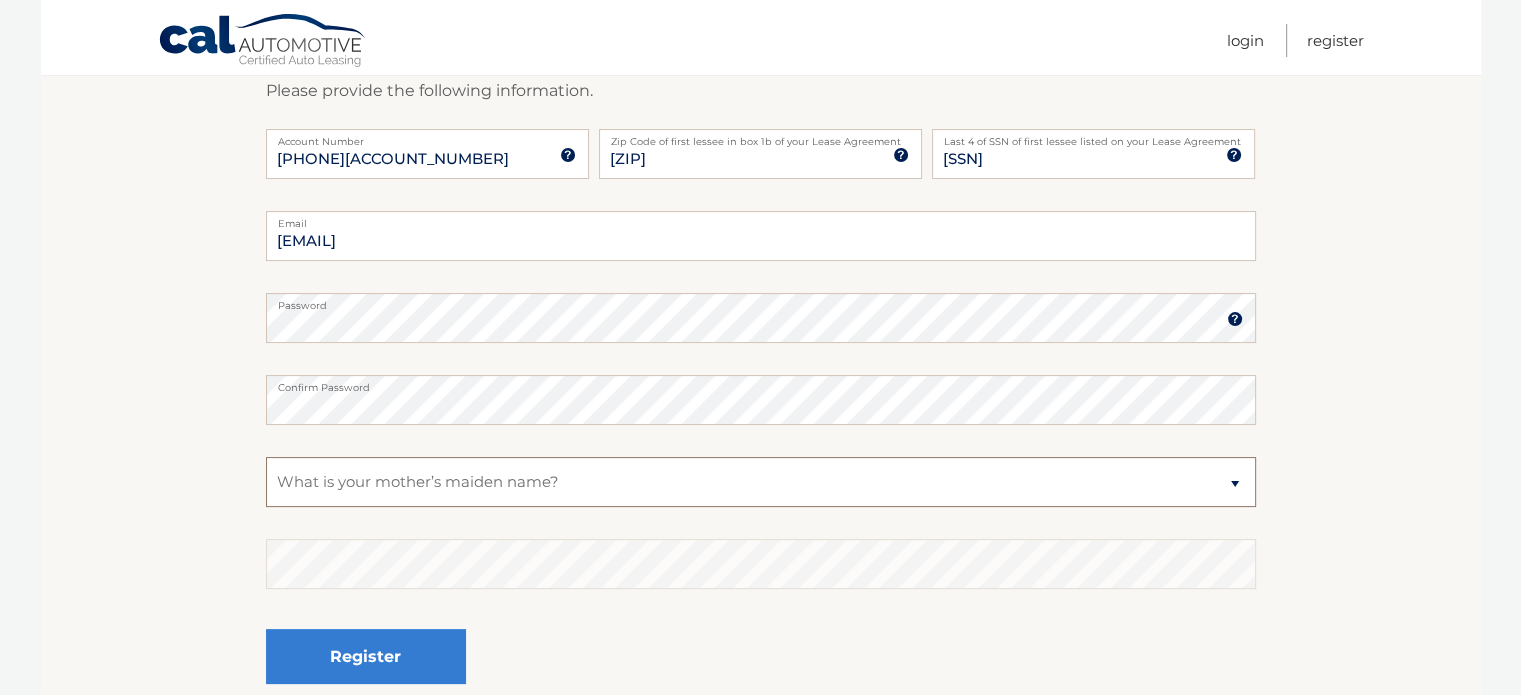click on "Select a Security Question
What was the name of your elementary school?
What is your mother’s maiden name?
What street did you live on in the third grade?
In what city or town was your first job?
What was your childhood phone number including area code? (e.g., 000-000-0000)" at bounding box center (761, 482) 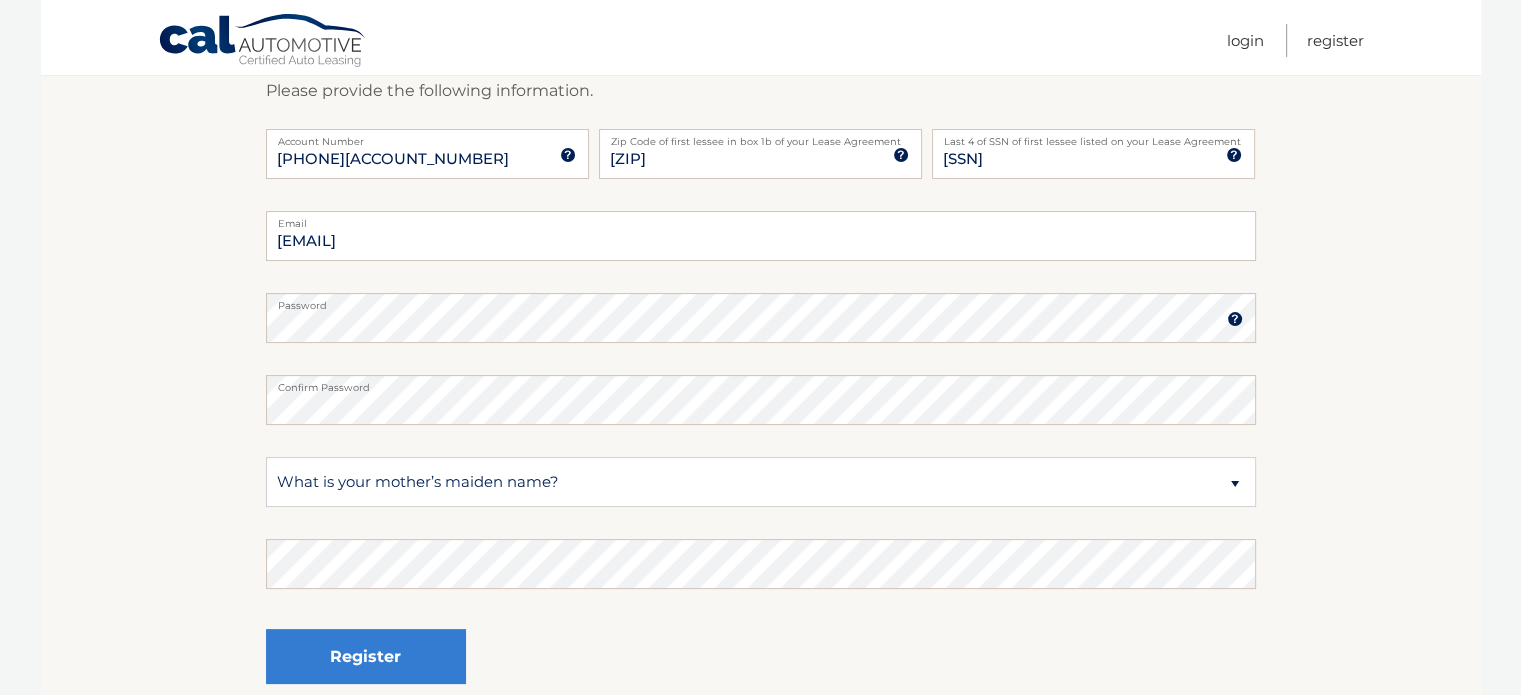 click on "lreyeshmss@aol.com
Email
Password
Password should be a minimum of 6 characters and is case sensitive
Confirm Password
Select a Security Question
What was the name of your elementary school?
What is your mother’s maiden name?" at bounding box center [761, 468] 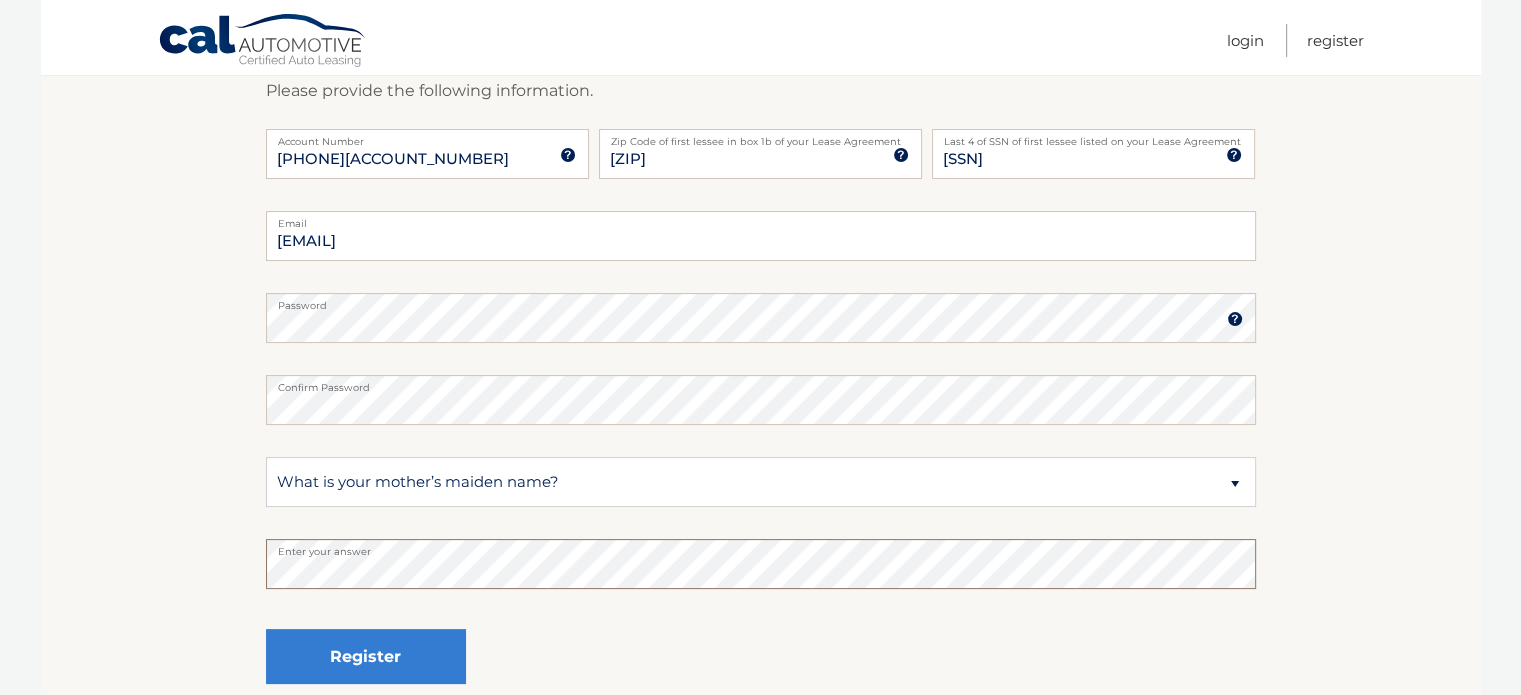 click on "New Account Information
Please provide the following information.
44455968962
Account Number
11 digit account number provided on your coupon book or Welcome Letter
11747
Zip Code of first lessee in box 1b of your Lease Agreement
Zip Code of first lessee in box 1b of your Lease Agreement
3717
Last 4 of SSN of first lessee listed on your Lease Agreement
Last 4 of SSN of first lessee listed on your Lease Agreement
lreyeshmss@aol.com
Email" at bounding box center (761, 335) 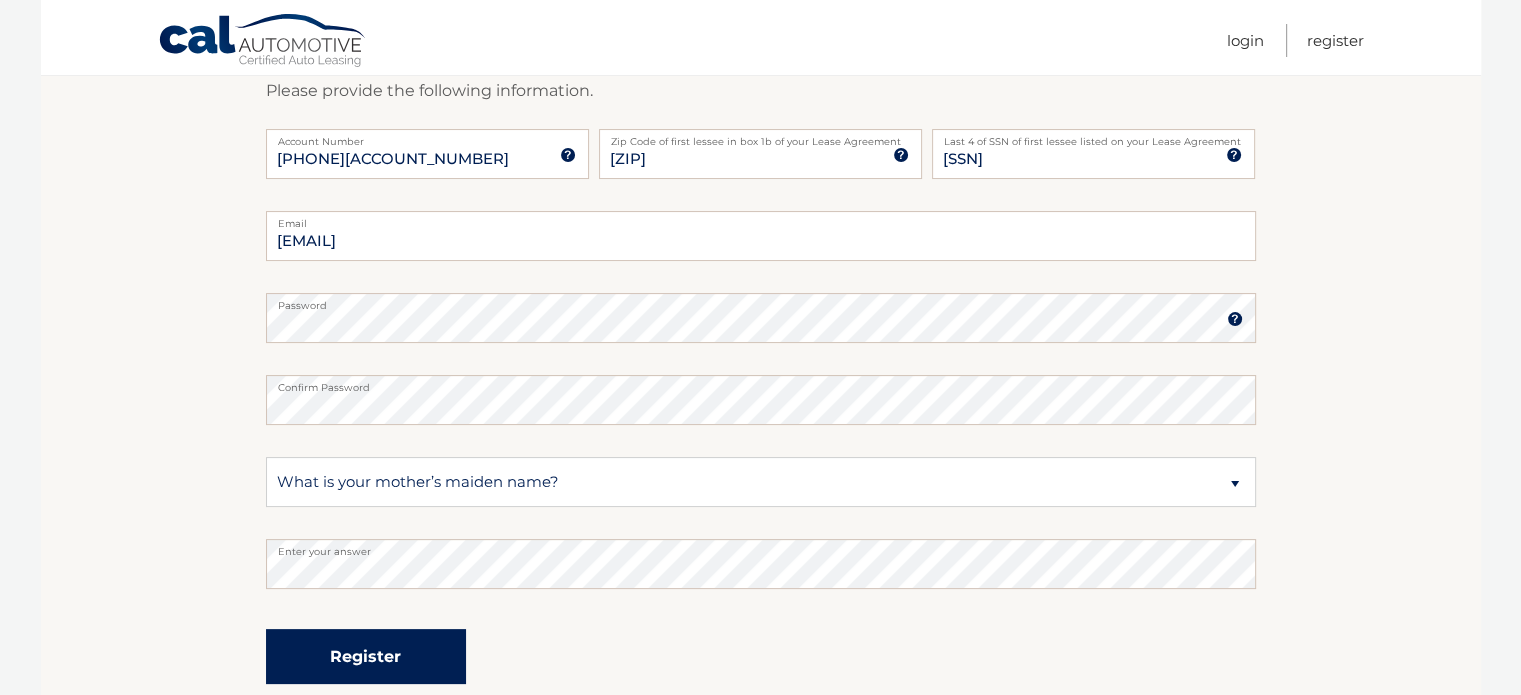 click on "Register" at bounding box center (366, 656) 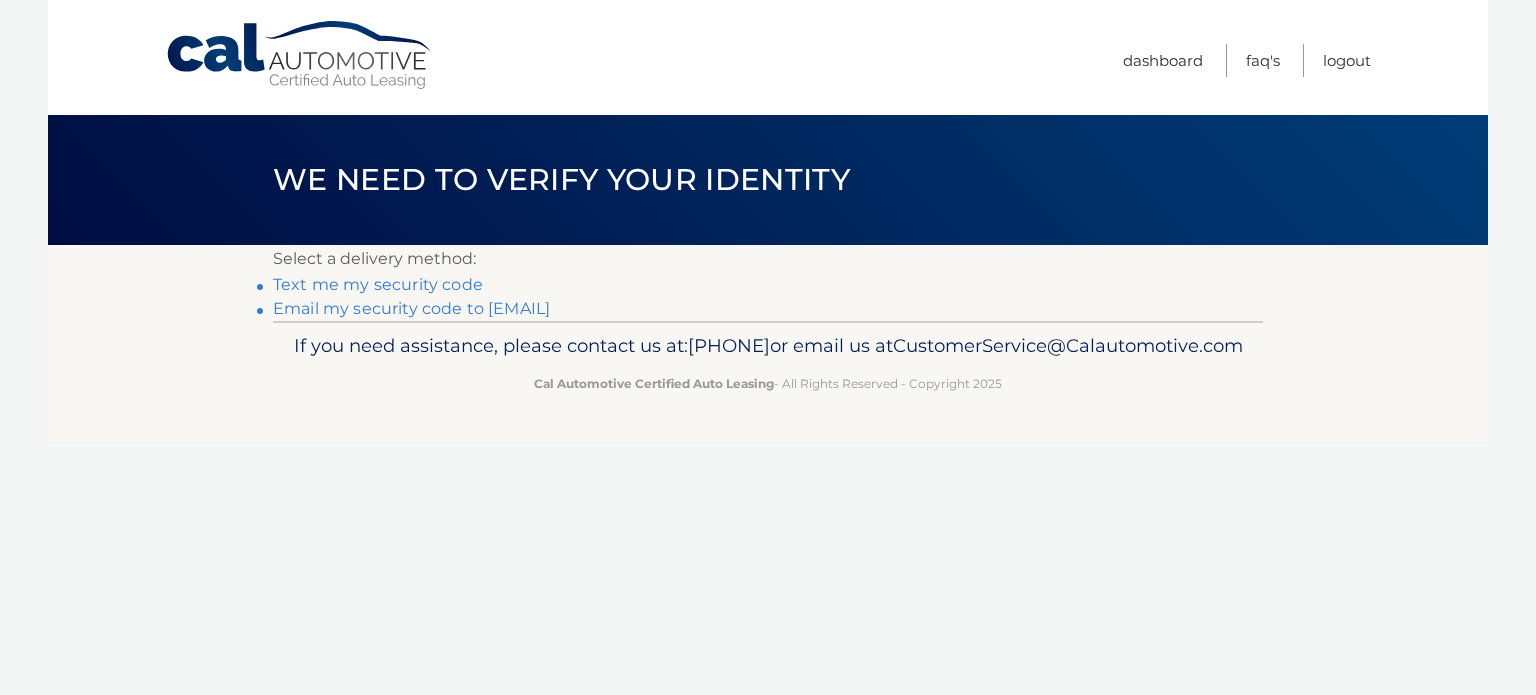 scroll, scrollTop: 0, scrollLeft: 0, axis: both 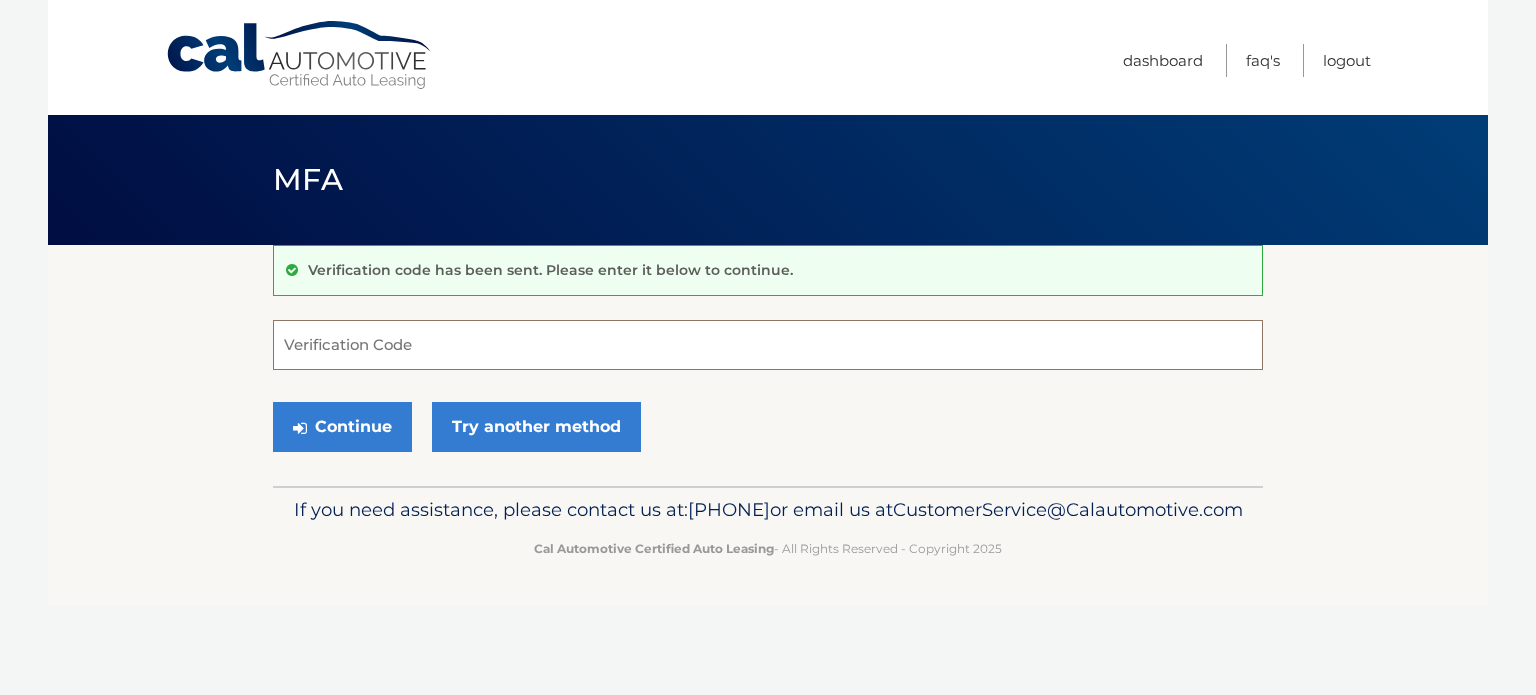 click on "Verification Code" at bounding box center [768, 345] 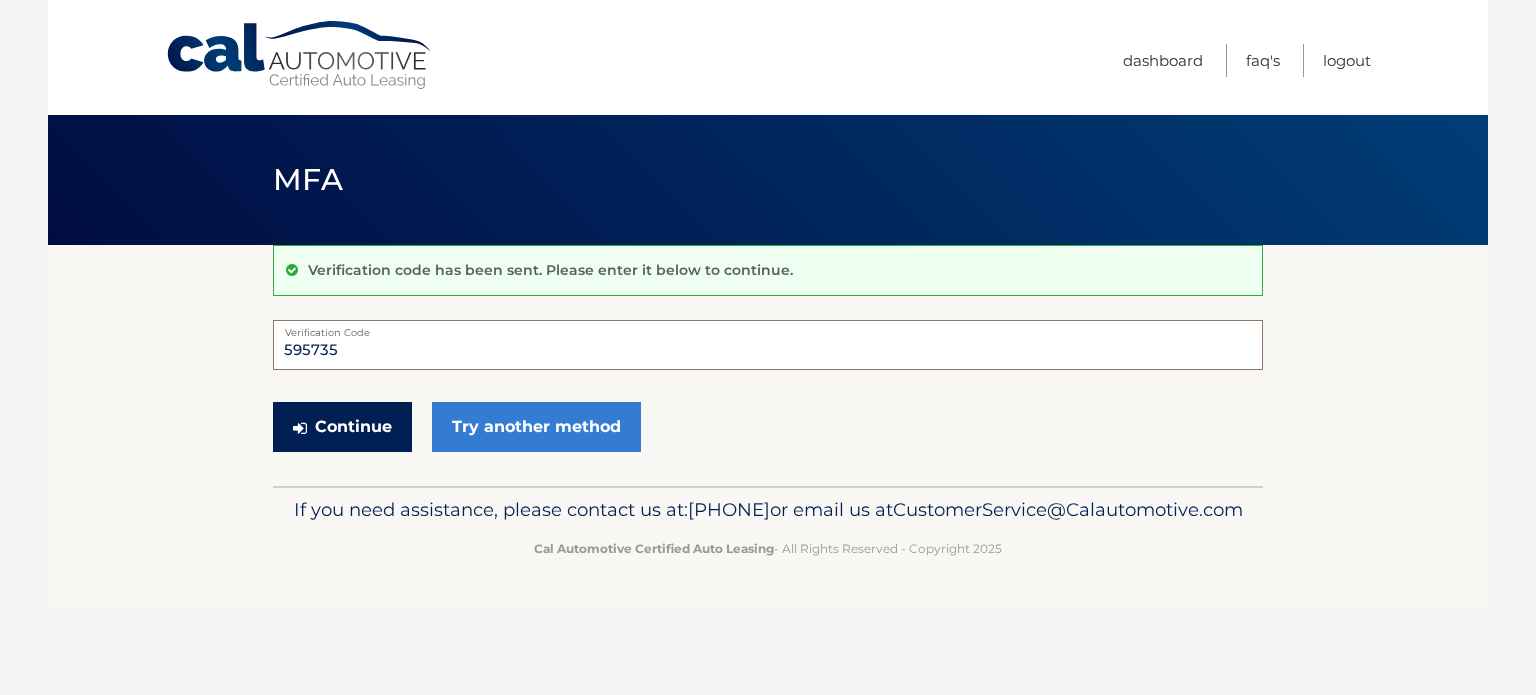 type on "595735" 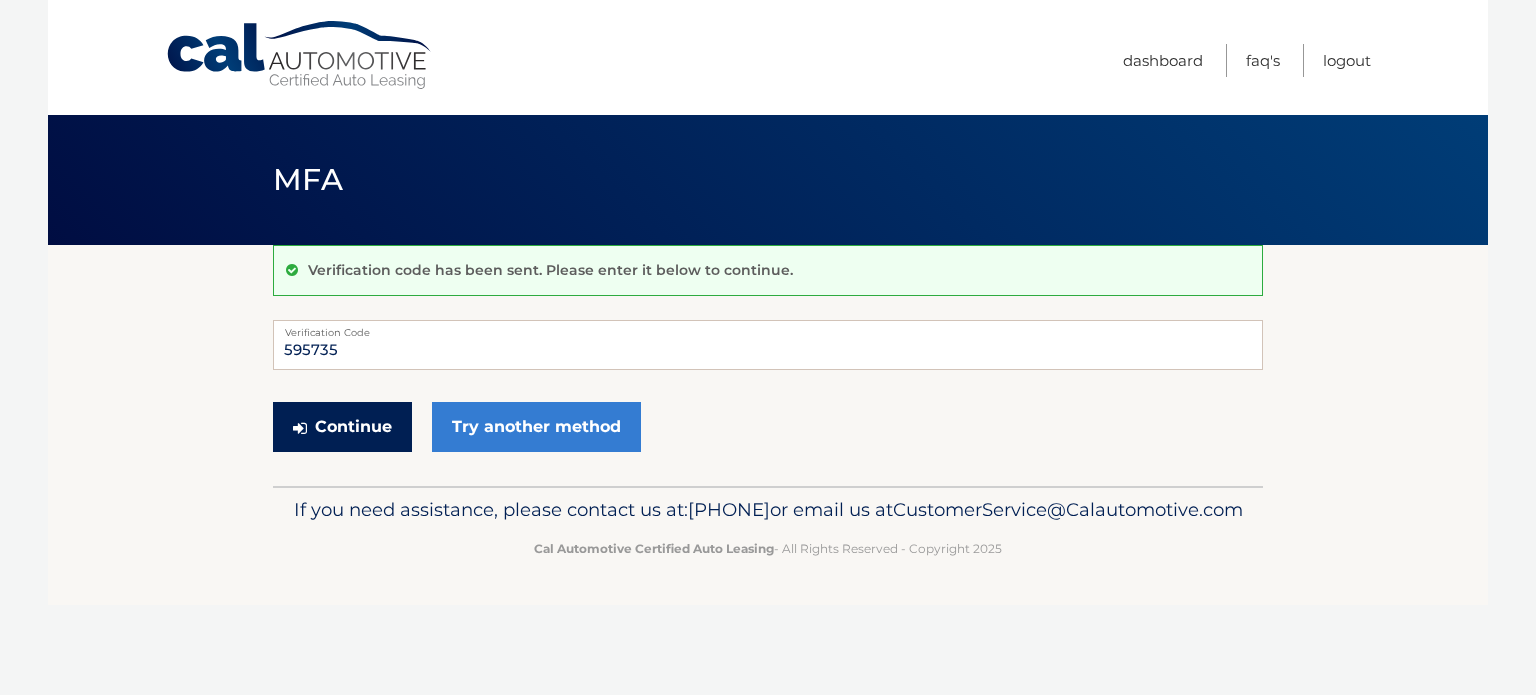 click on "Continue" at bounding box center (342, 427) 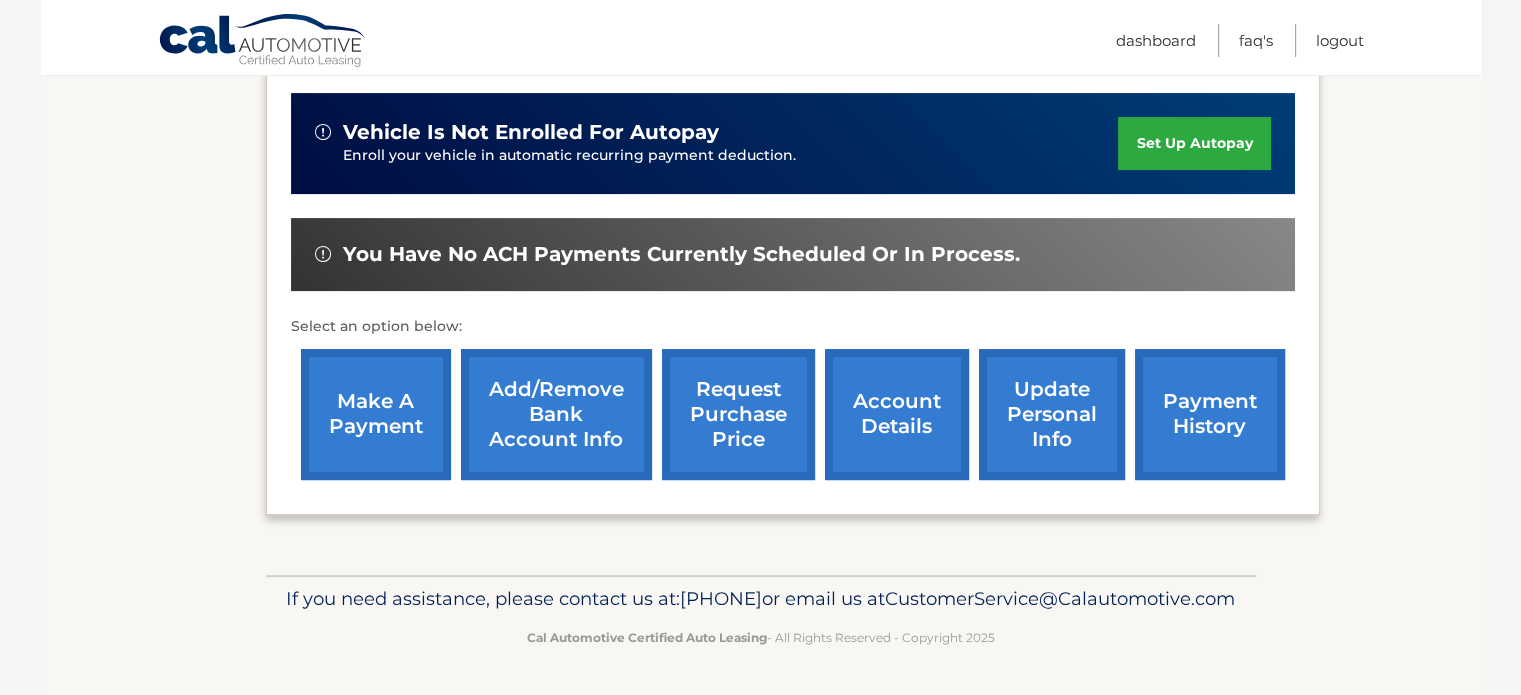 scroll, scrollTop: 588, scrollLeft: 0, axis: vertical 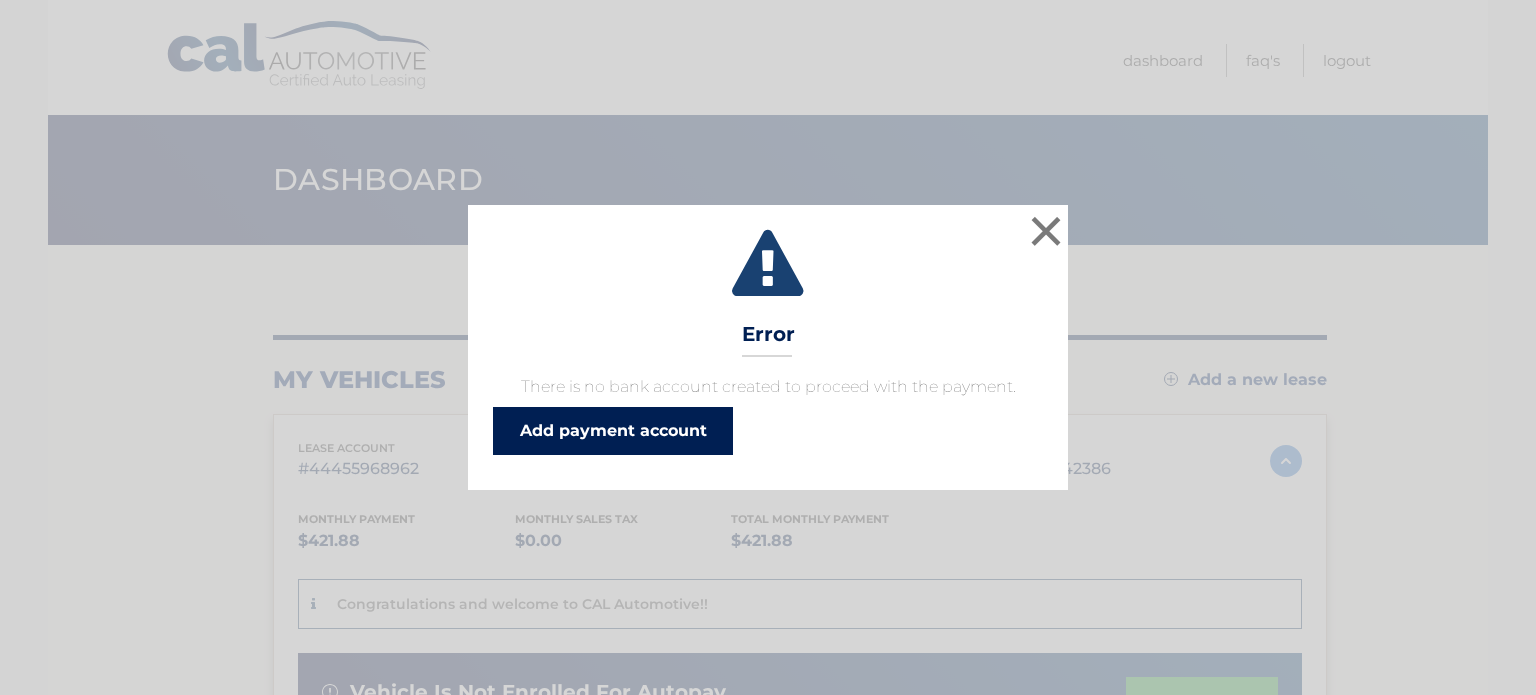 click on "Add payment account" at bounding box center [613, 431] 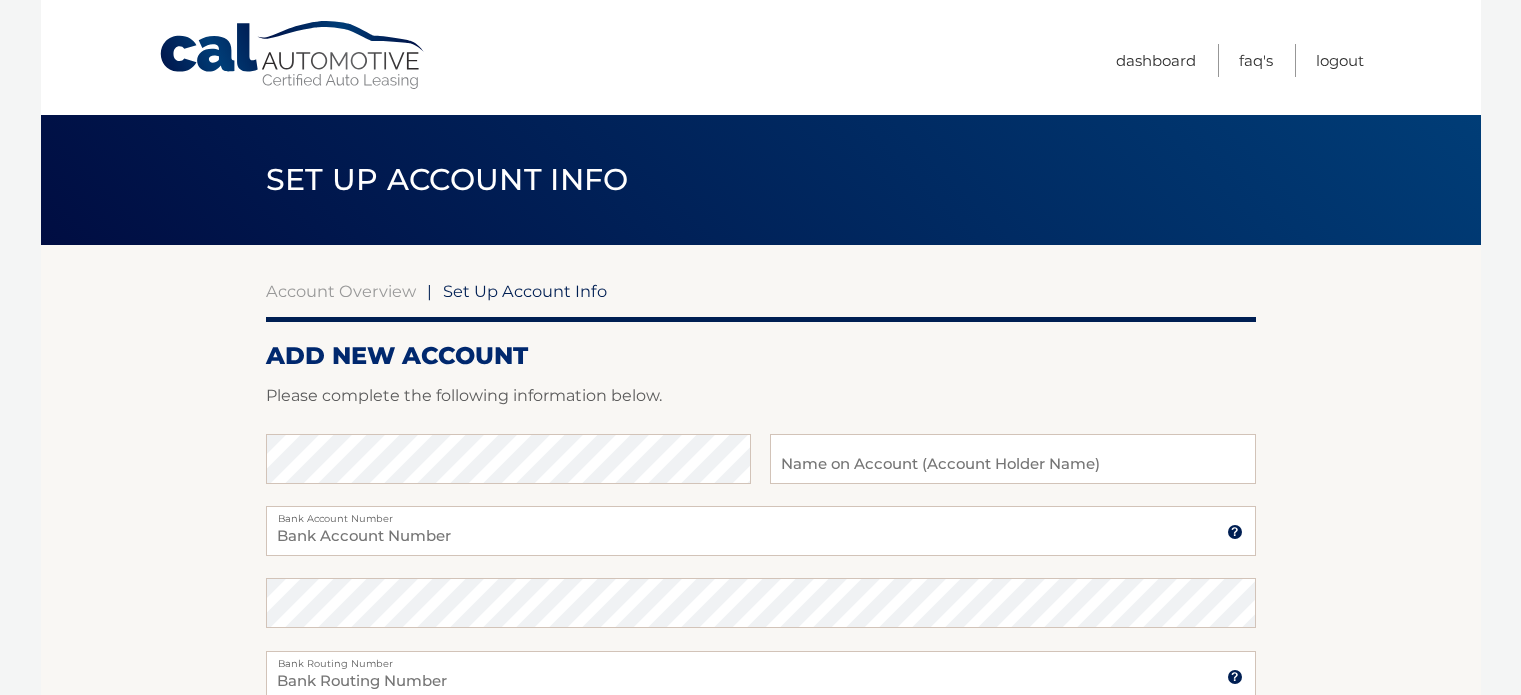 scroll, scrollTop: 0, scrollLeft: 0, axis: both 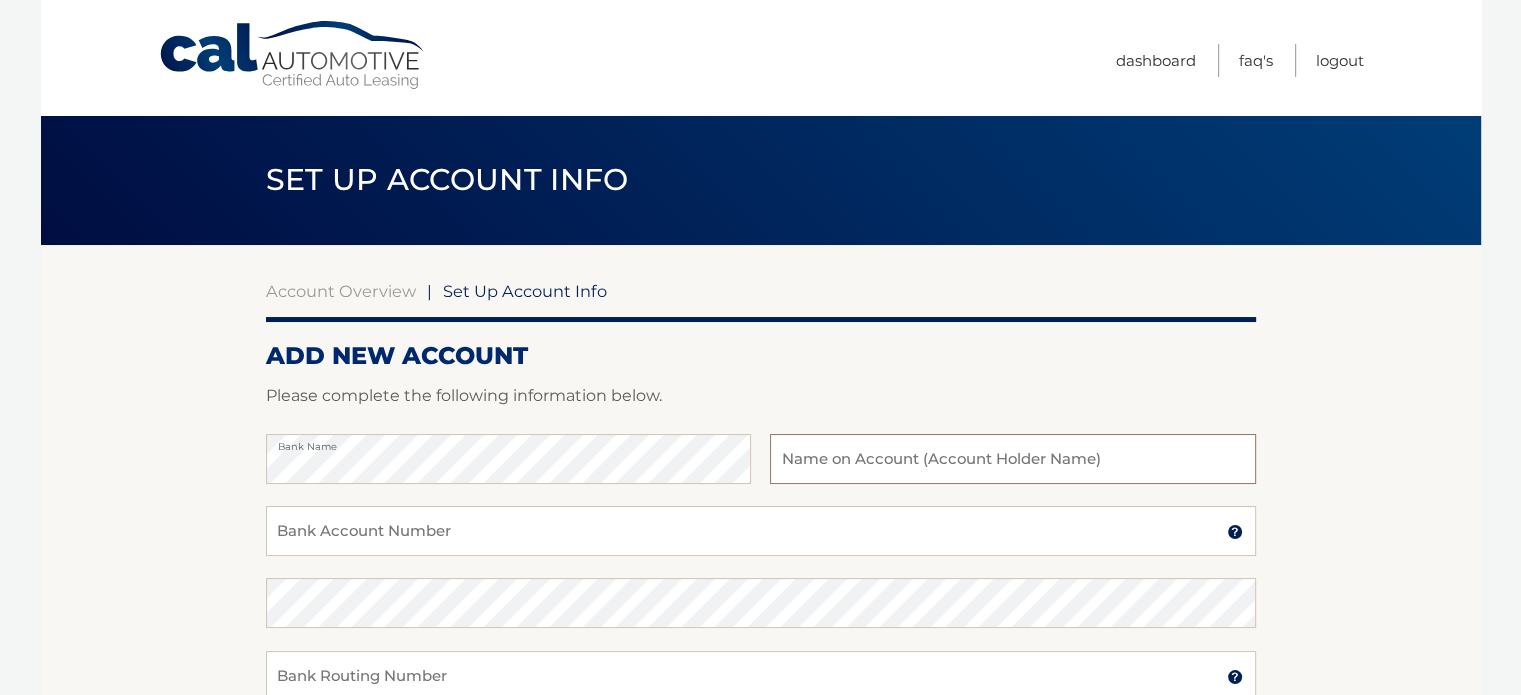 click at bounding box center [1012, 459] 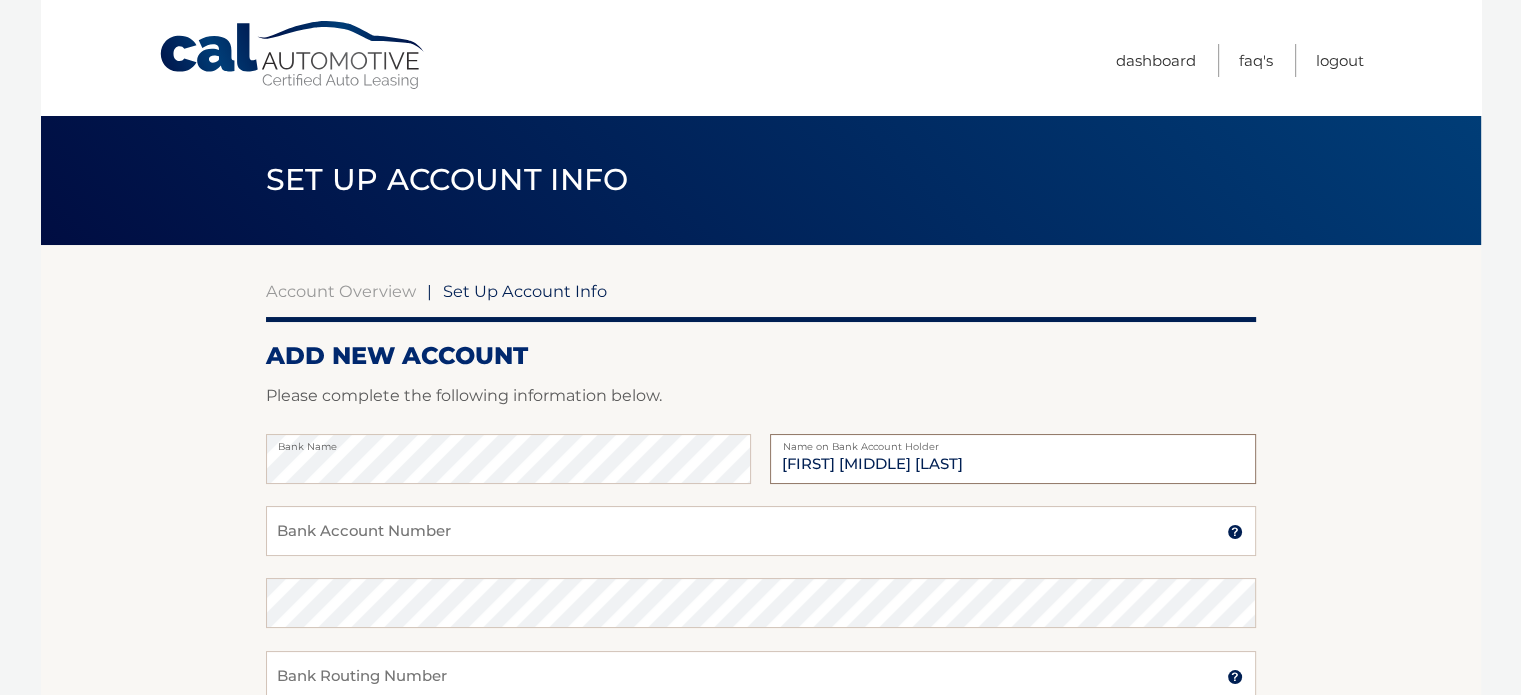type on "Luis A Reyes" 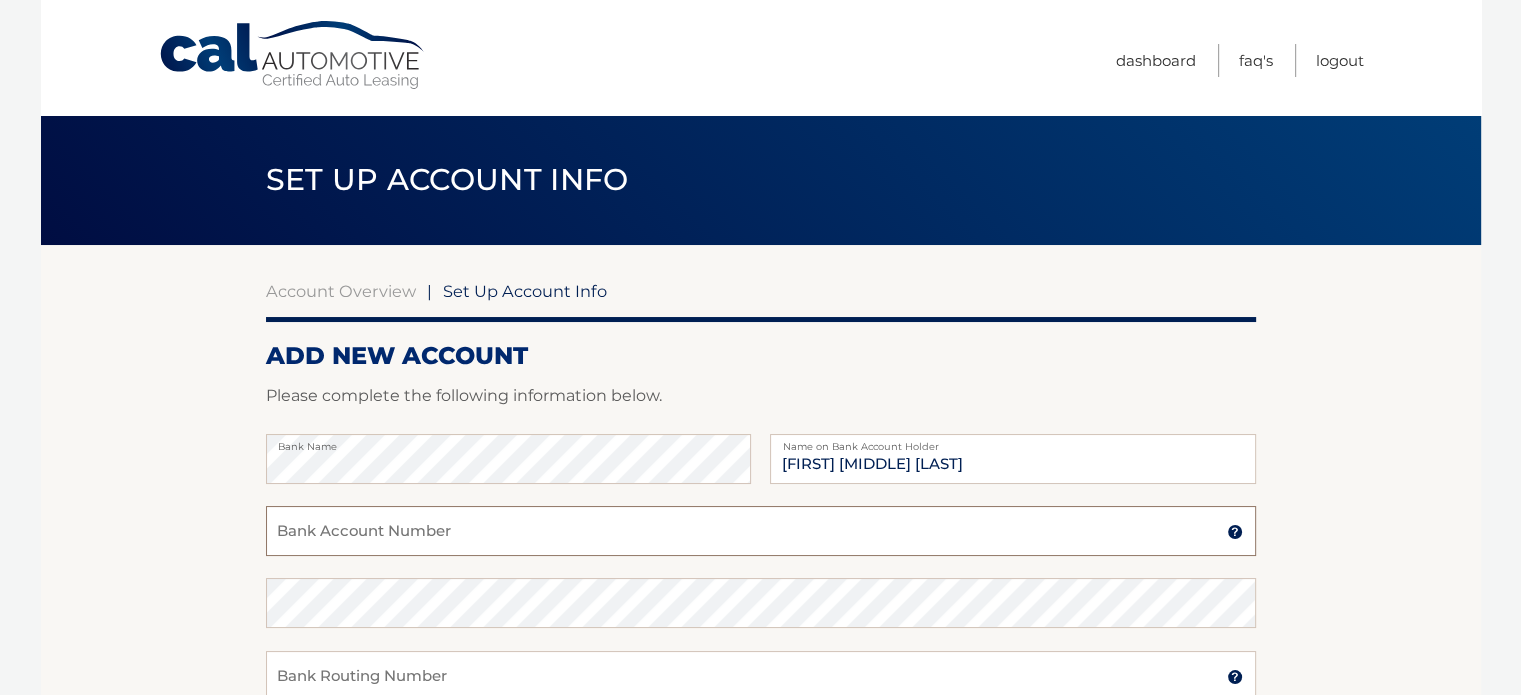 click on "Bank Account Number" at bounding box center (761, 531) 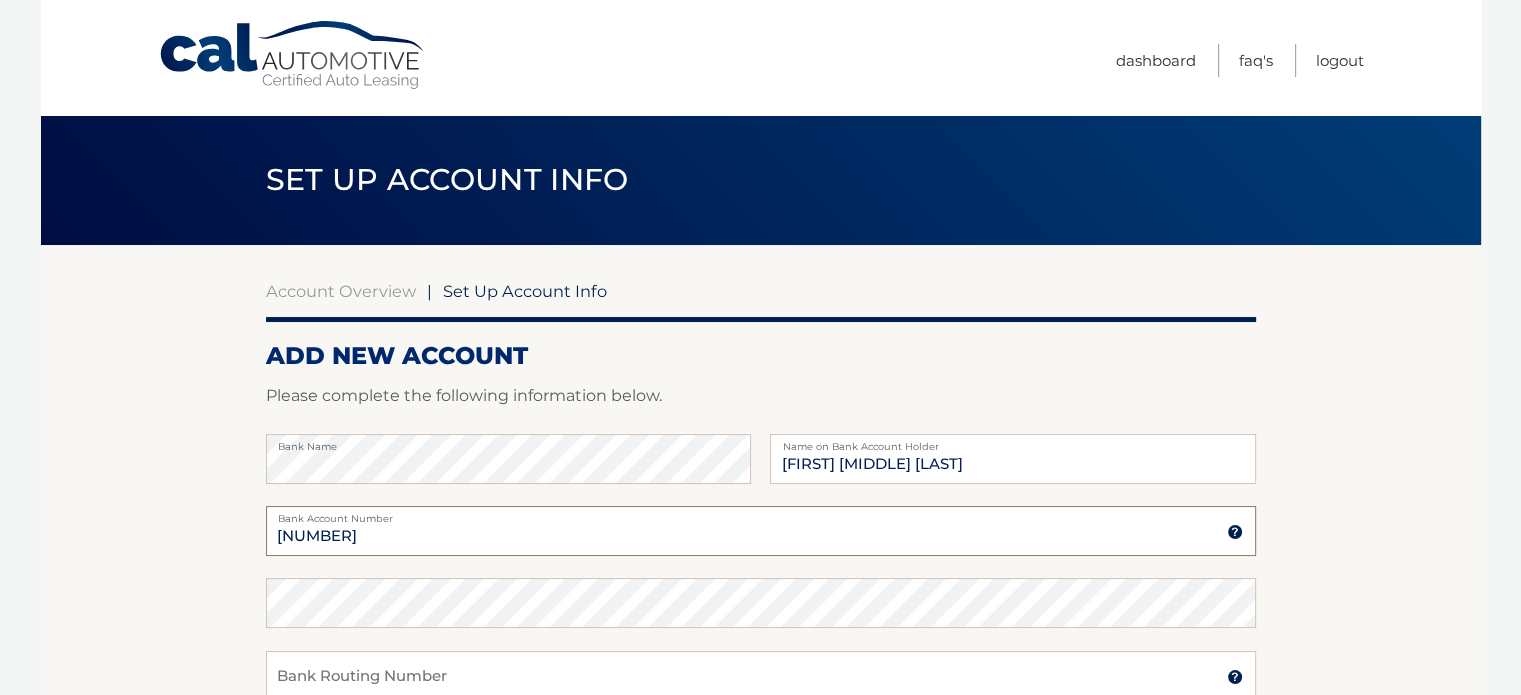 type on "00000150201" 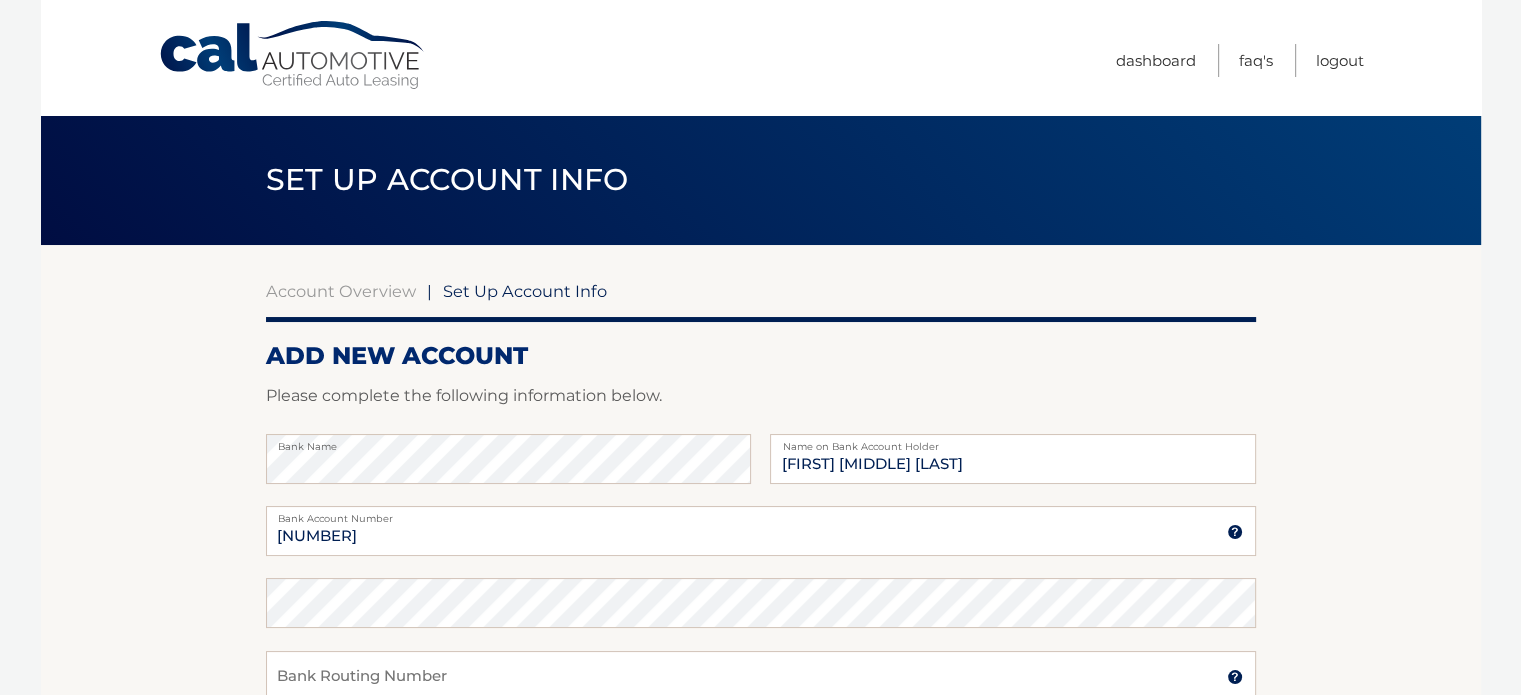 click on "Confirm Bank Account Number" at bounding box center (761, 614) 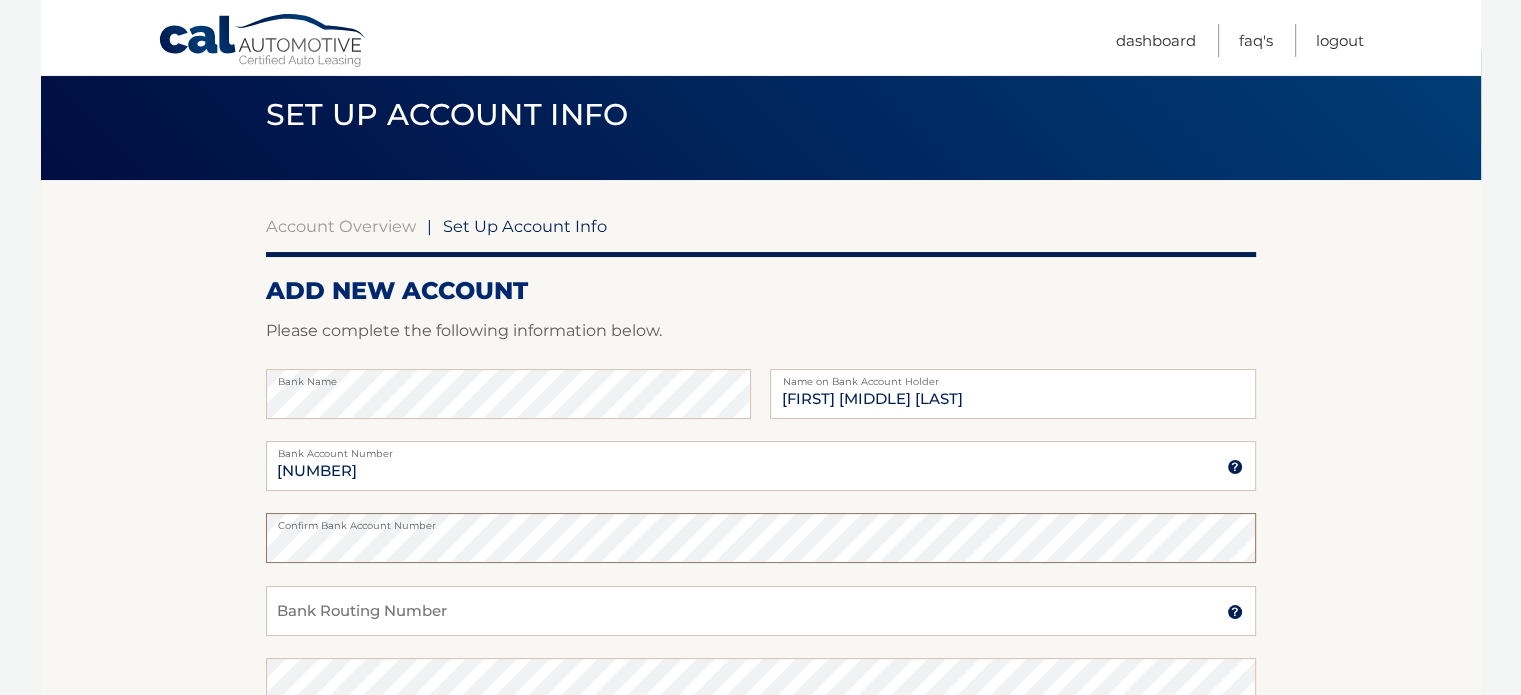 scroll, scrollTop: 100, scrollLeft: 0, axis: vertical 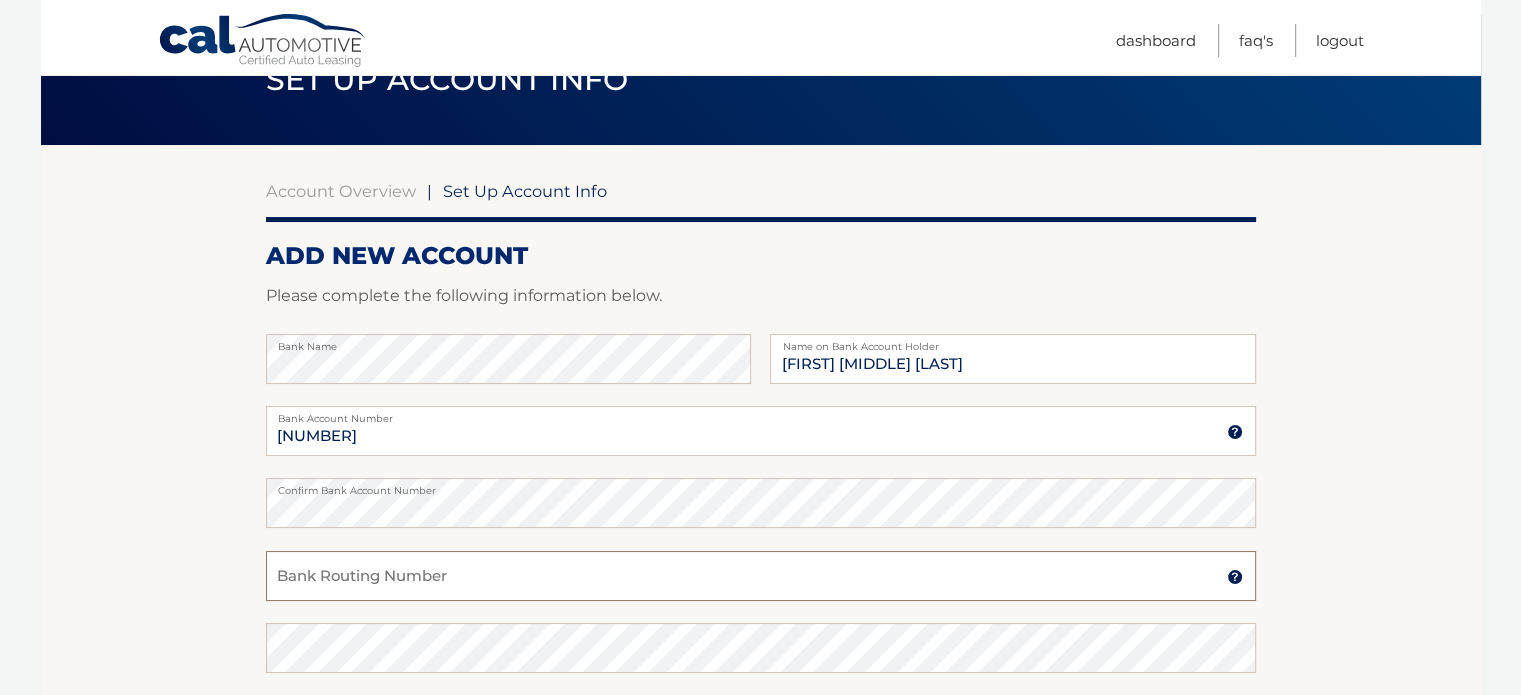 click on "Bank Routing Number" at bounding box center (761, 576) 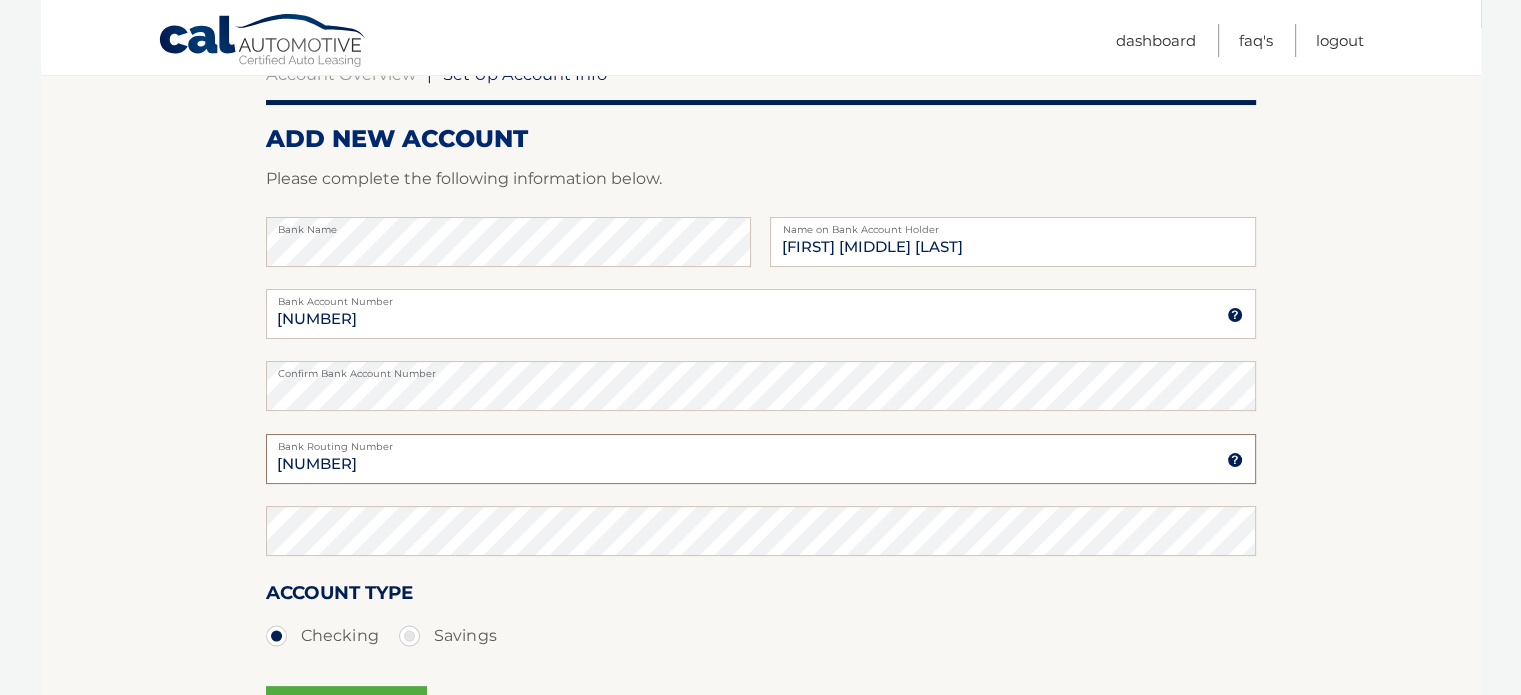 scroll, scrollTop: 300, scrollLeft: 0, axis: vertical 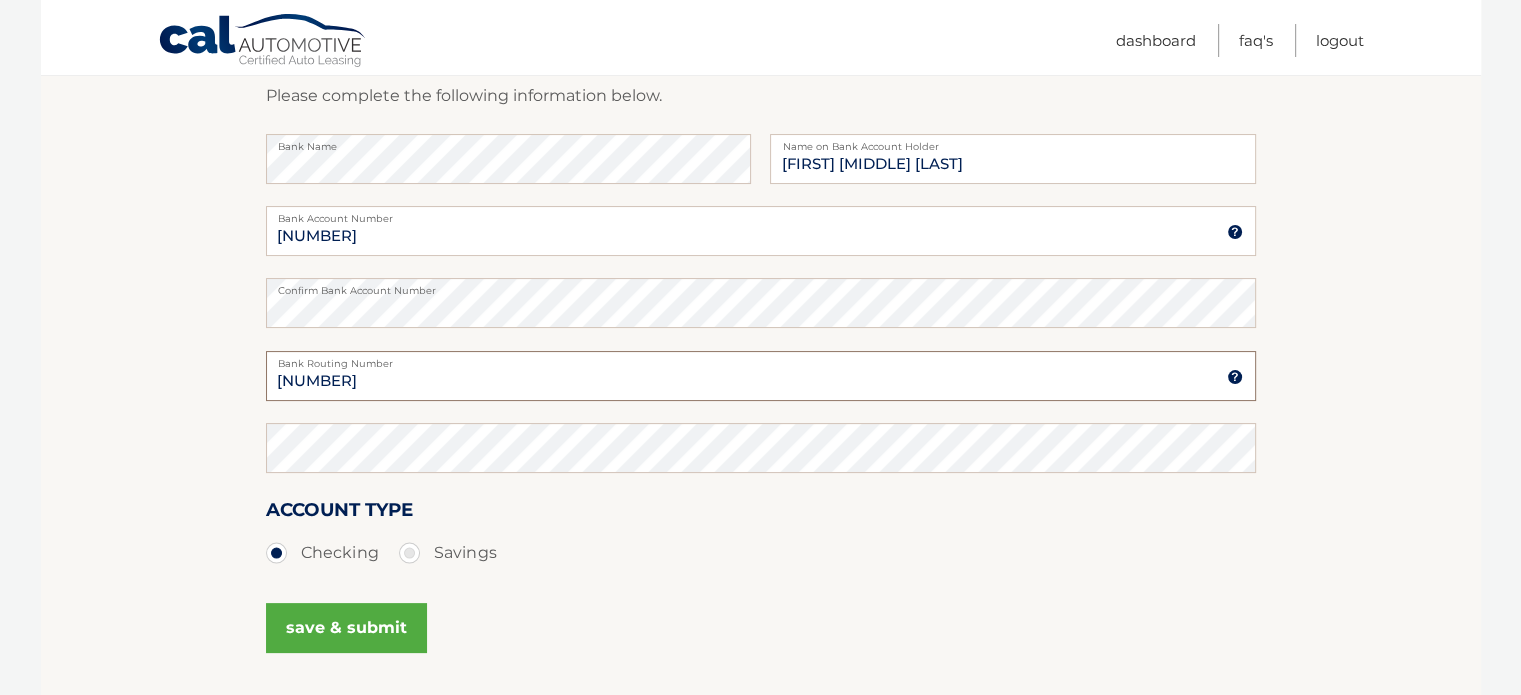 type on "226071033" 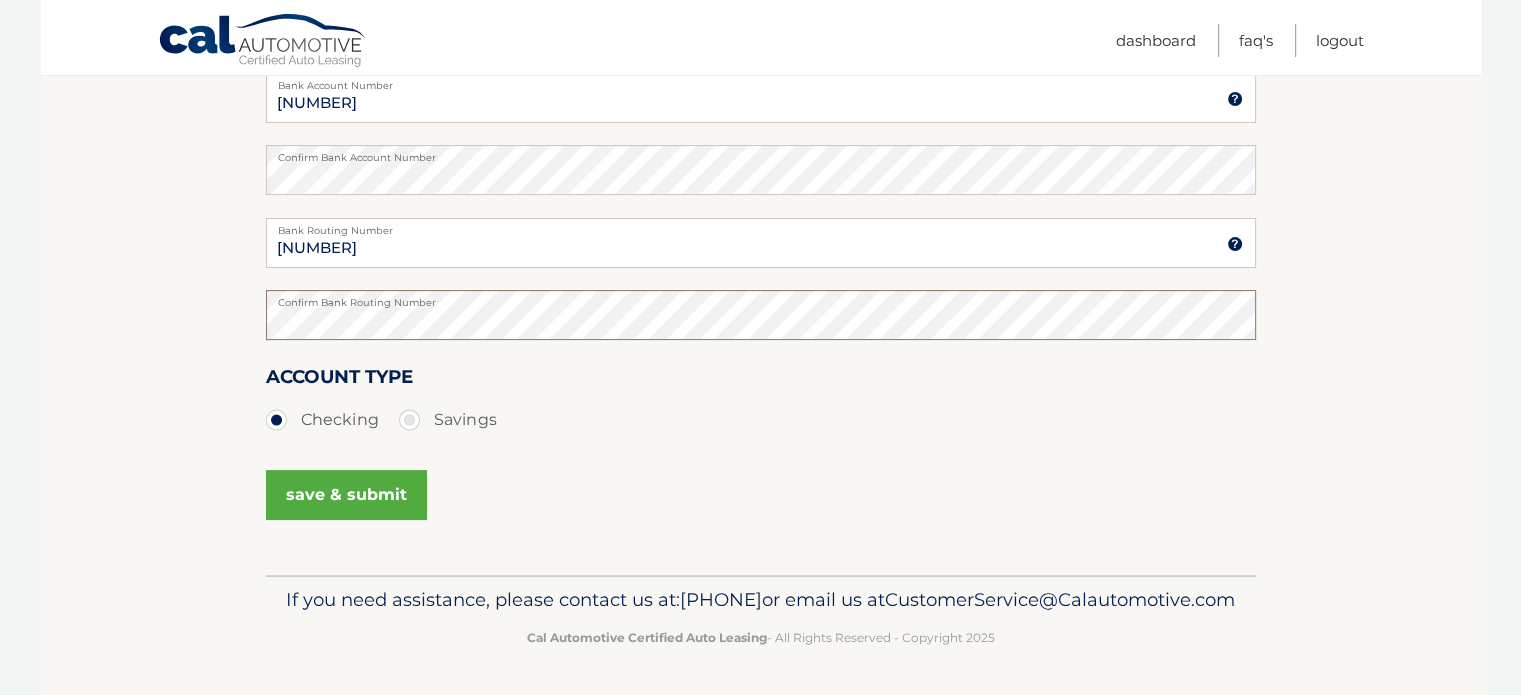 scroll, scrollTop: 464, scrollLeft: 0, axis: vertical 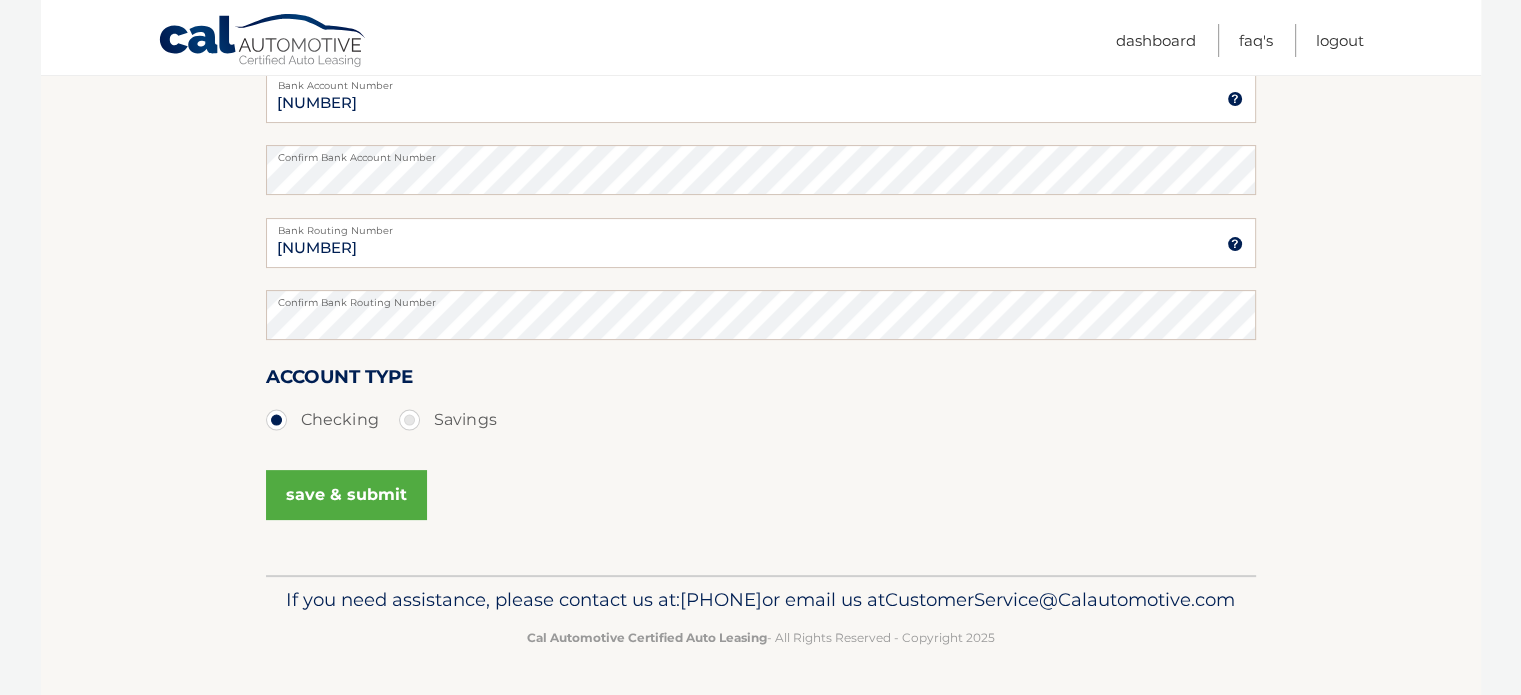 click on "save & submit" at bounding box center (346, 495) 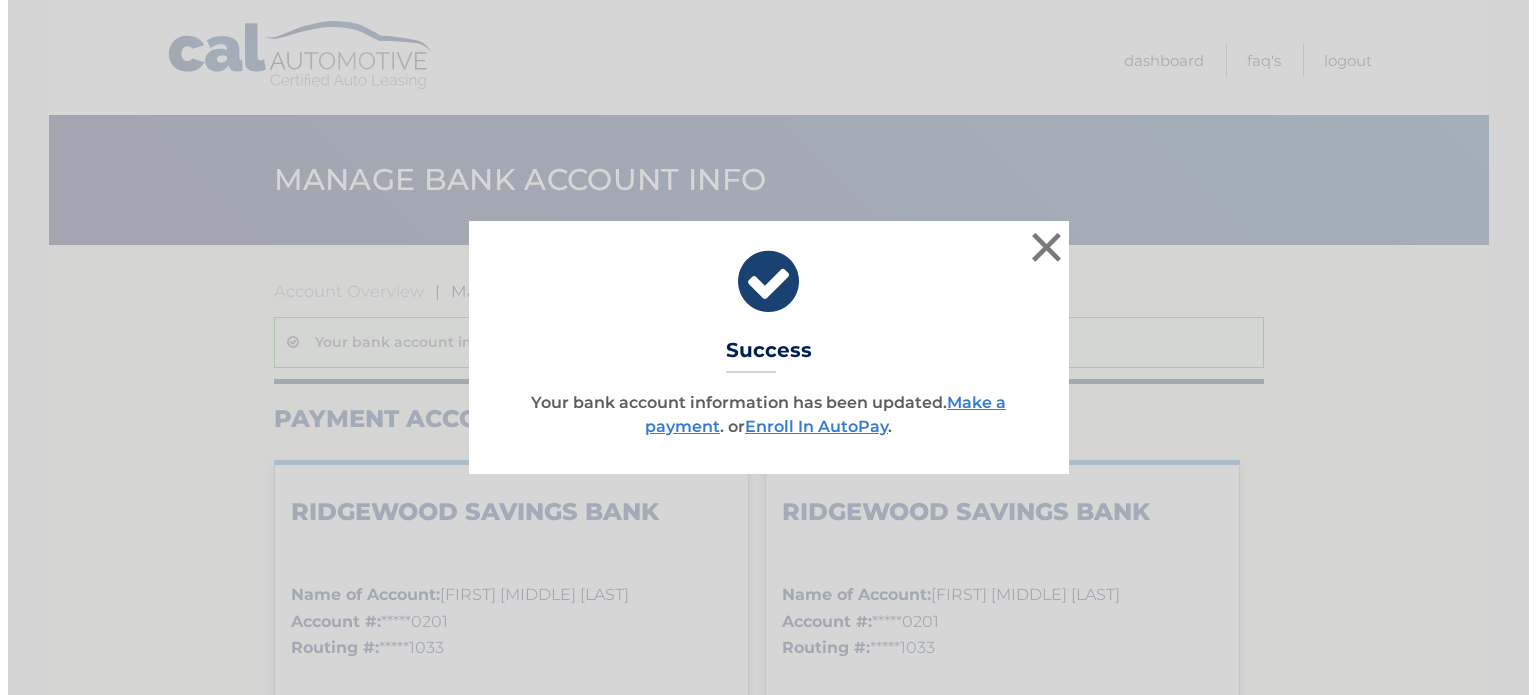 scroll, scrollTop: 0, scrollLeft: 0, axis: both 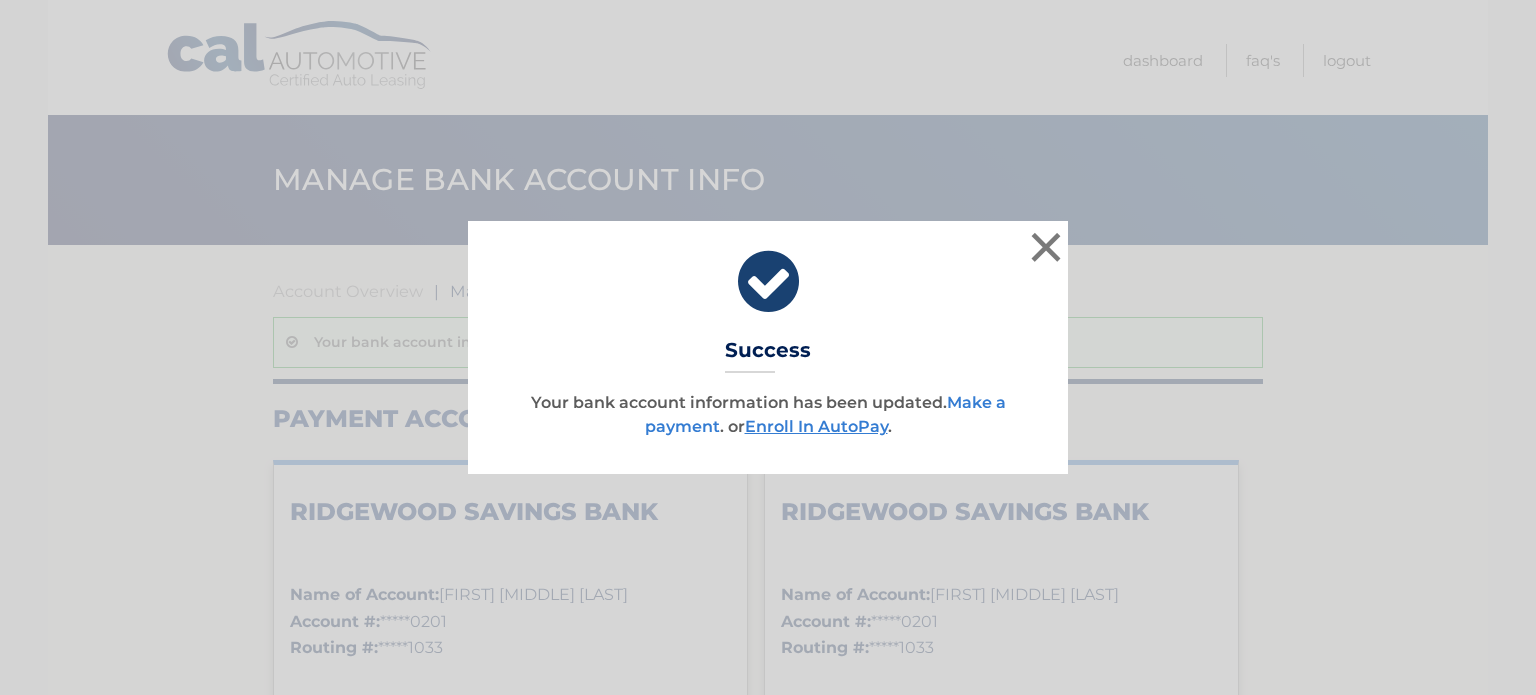 click on "Make a payment" at bounding box center [825, 414] 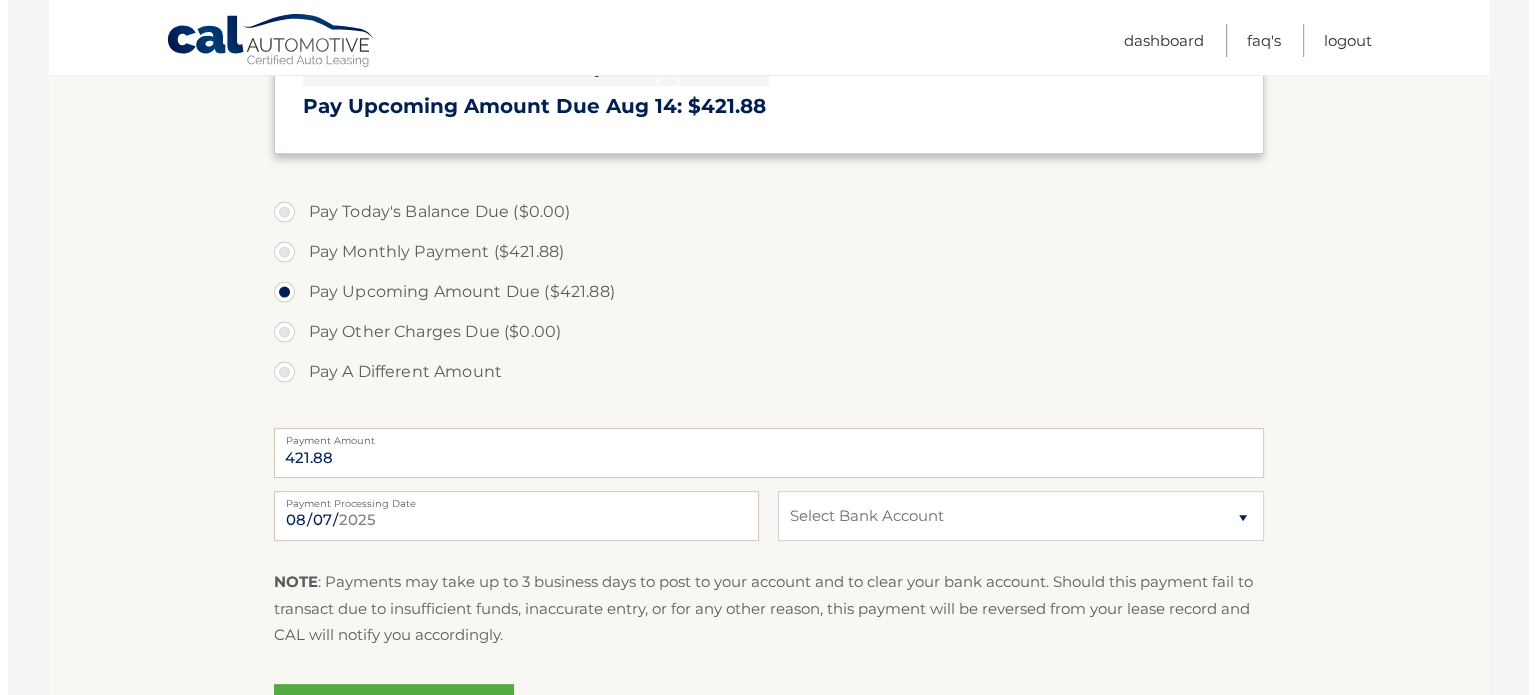 scroll, scrollTop: 600, scrollLeft: 0, axis: vertical 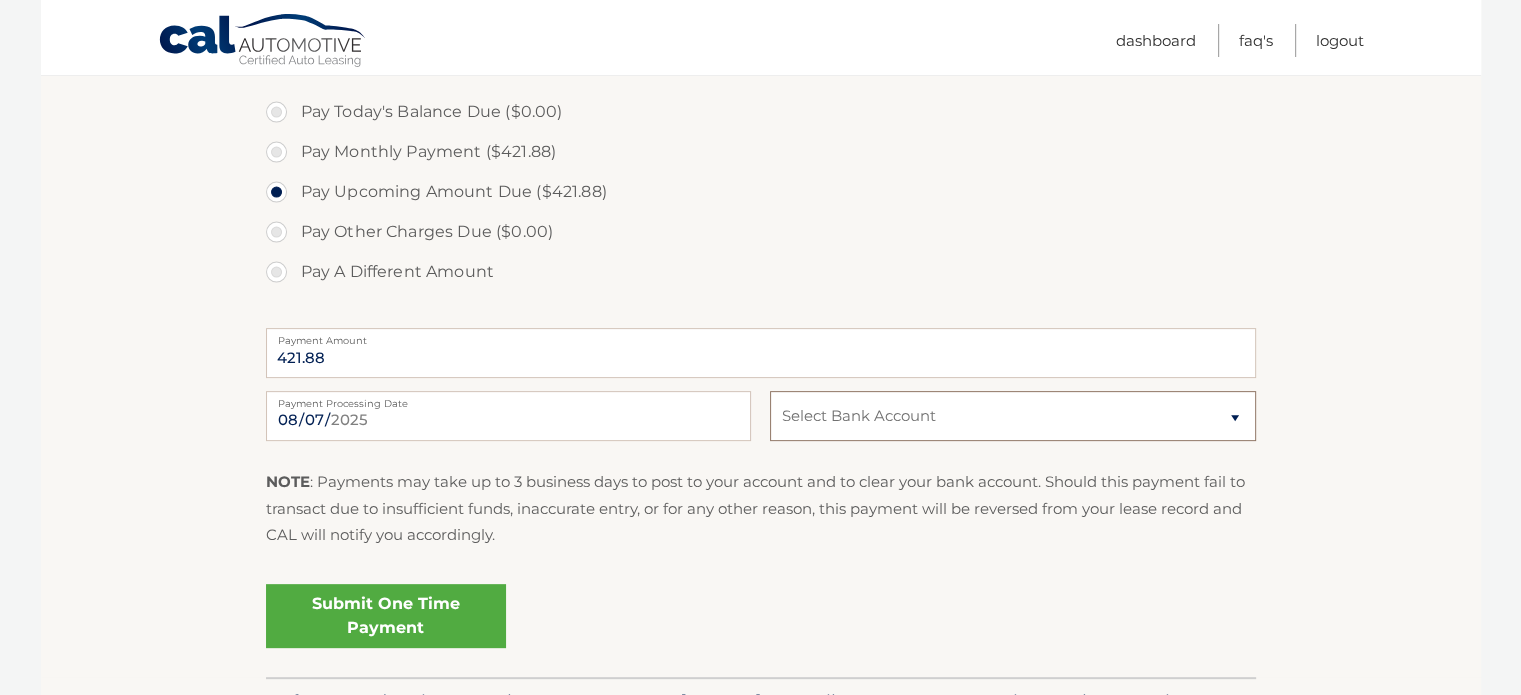 click on "Select Bank Account
Checking [BANK] *****[LAST4] Checking [BANK] *****[LAST4] Checking [BANK] *****[LAST4]" at bounding box center (1012, 416) 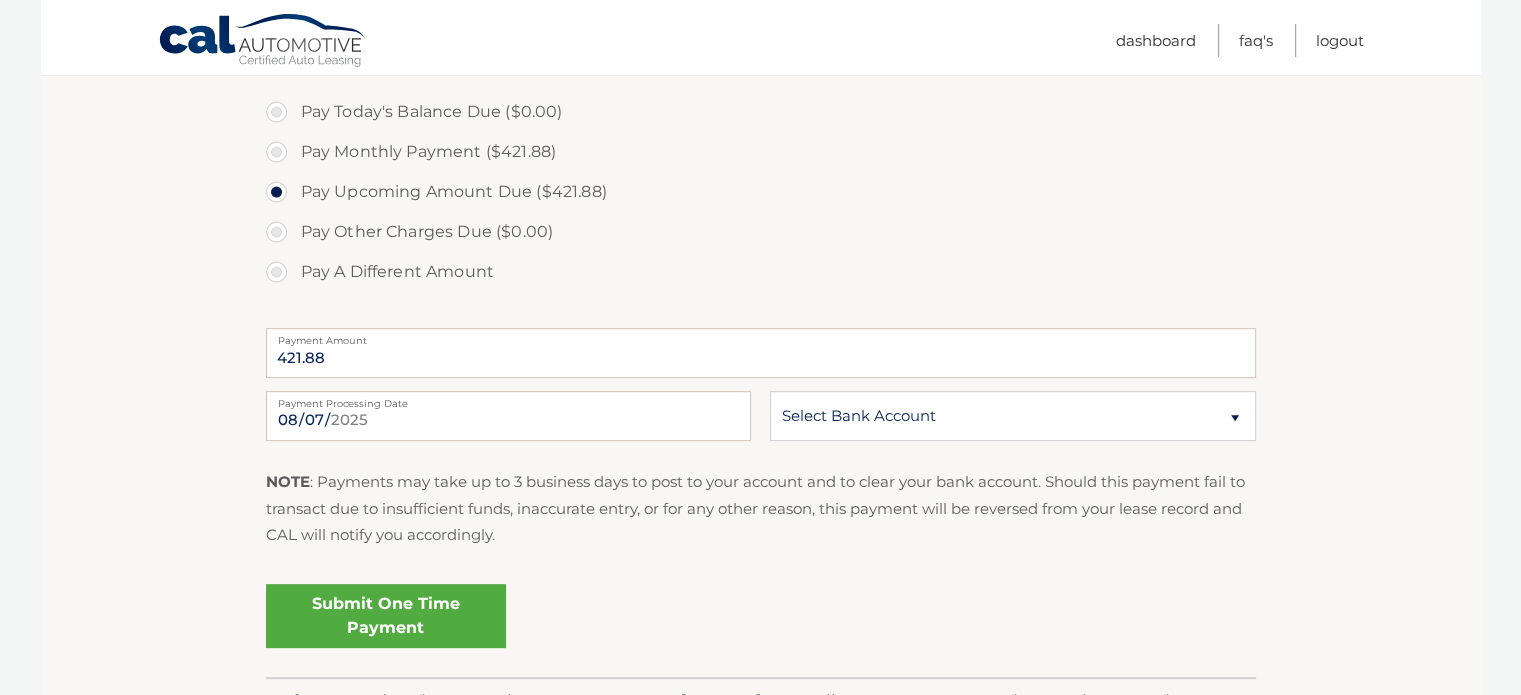 click on "Submit One Time Payment" at bounding box center (386, 616) 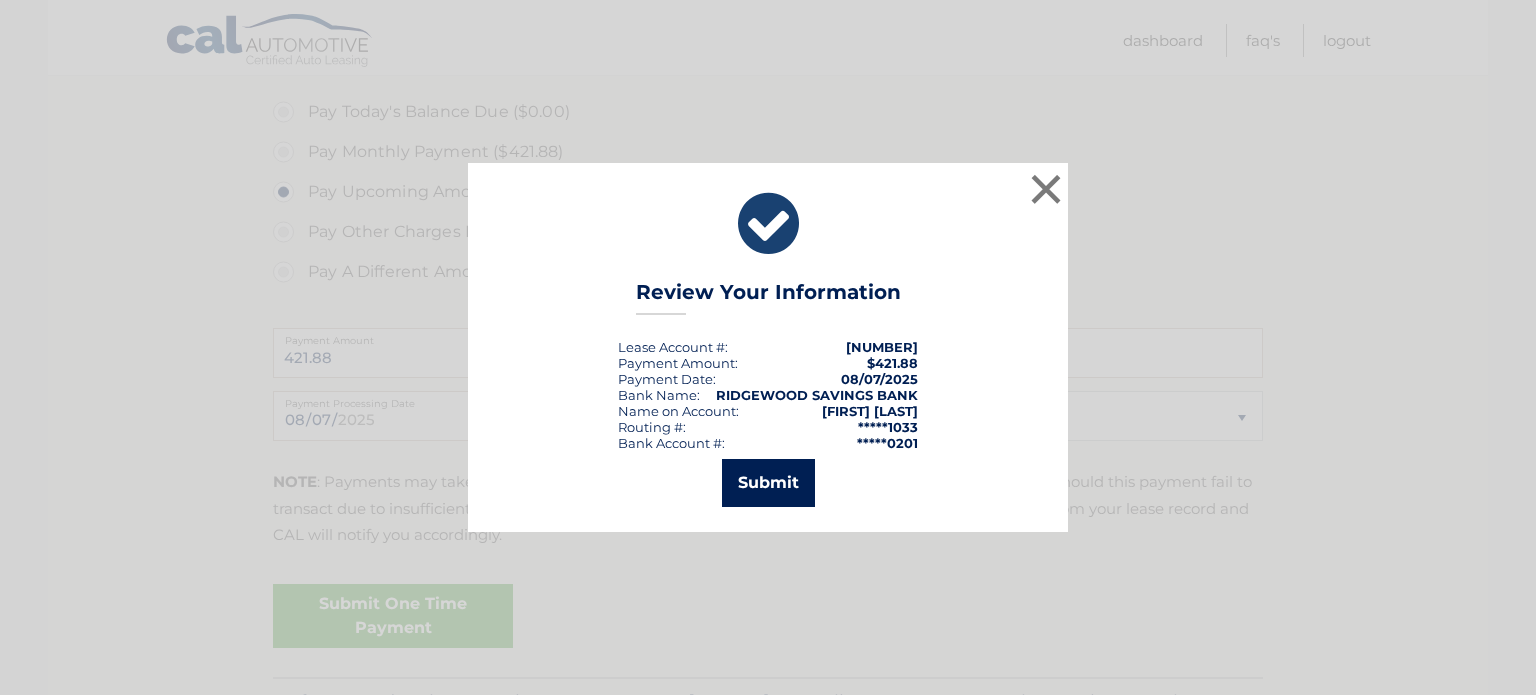 click on "Submit" at bounding box center (768, 483) 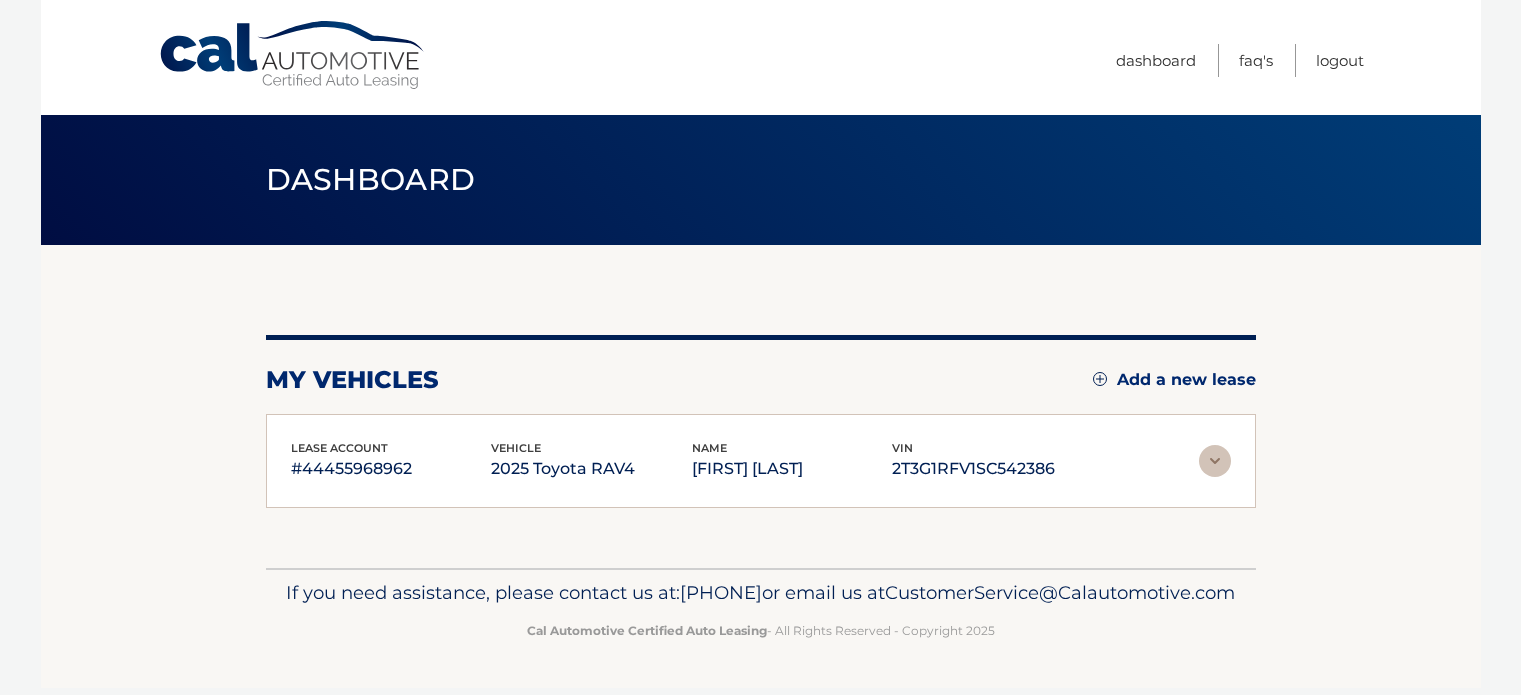 scroll, scrollTop: 0, scrollLeft: 0, axis: both 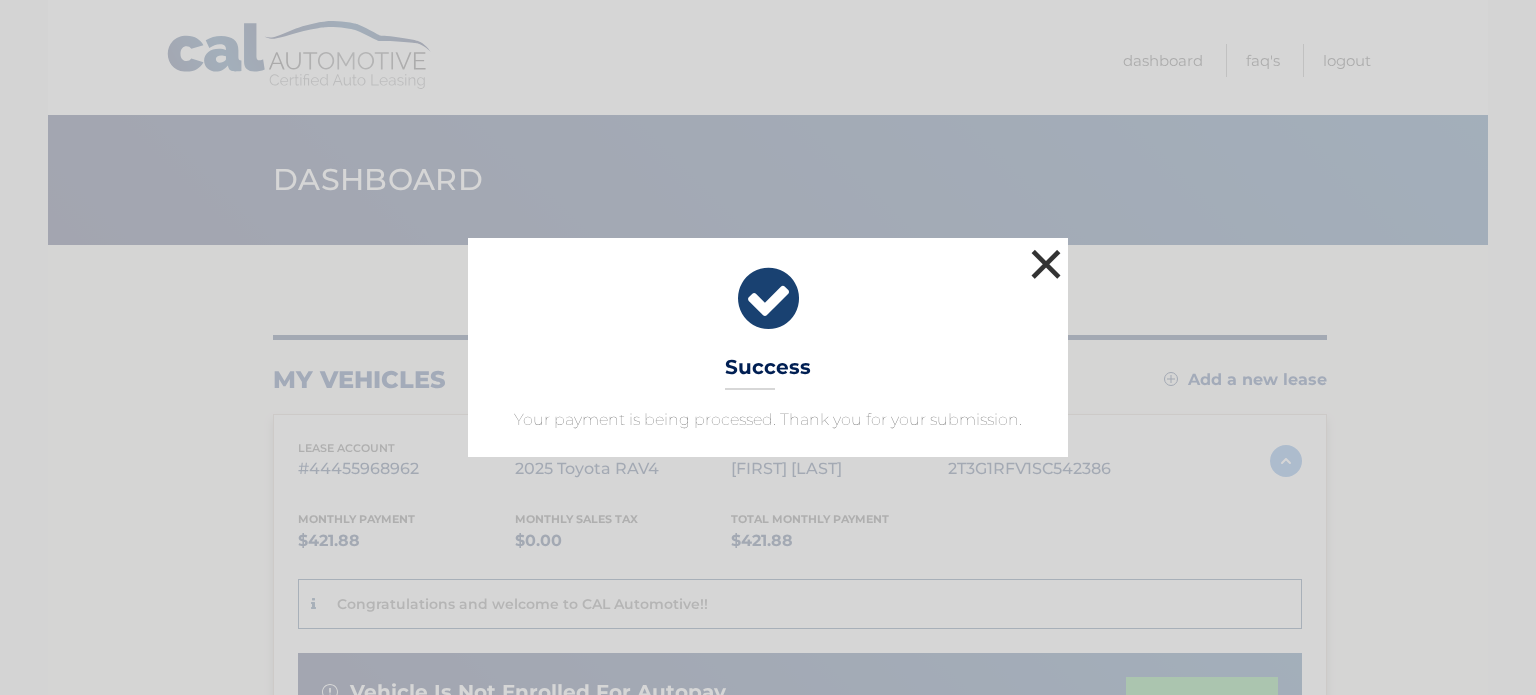 click on "×" at bounding box center (1046, 264) 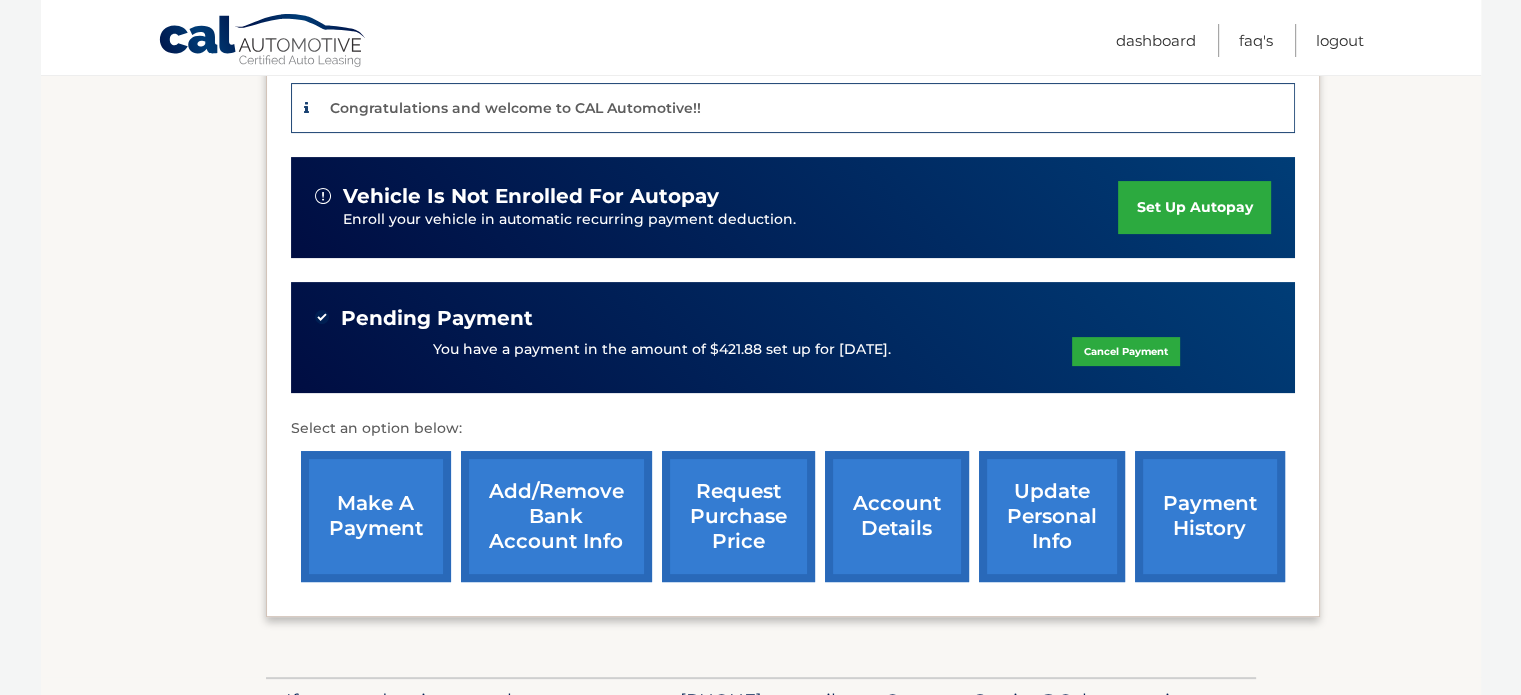 scroll, scrollTop: 500, scrollLeft: 0, axis: vertical 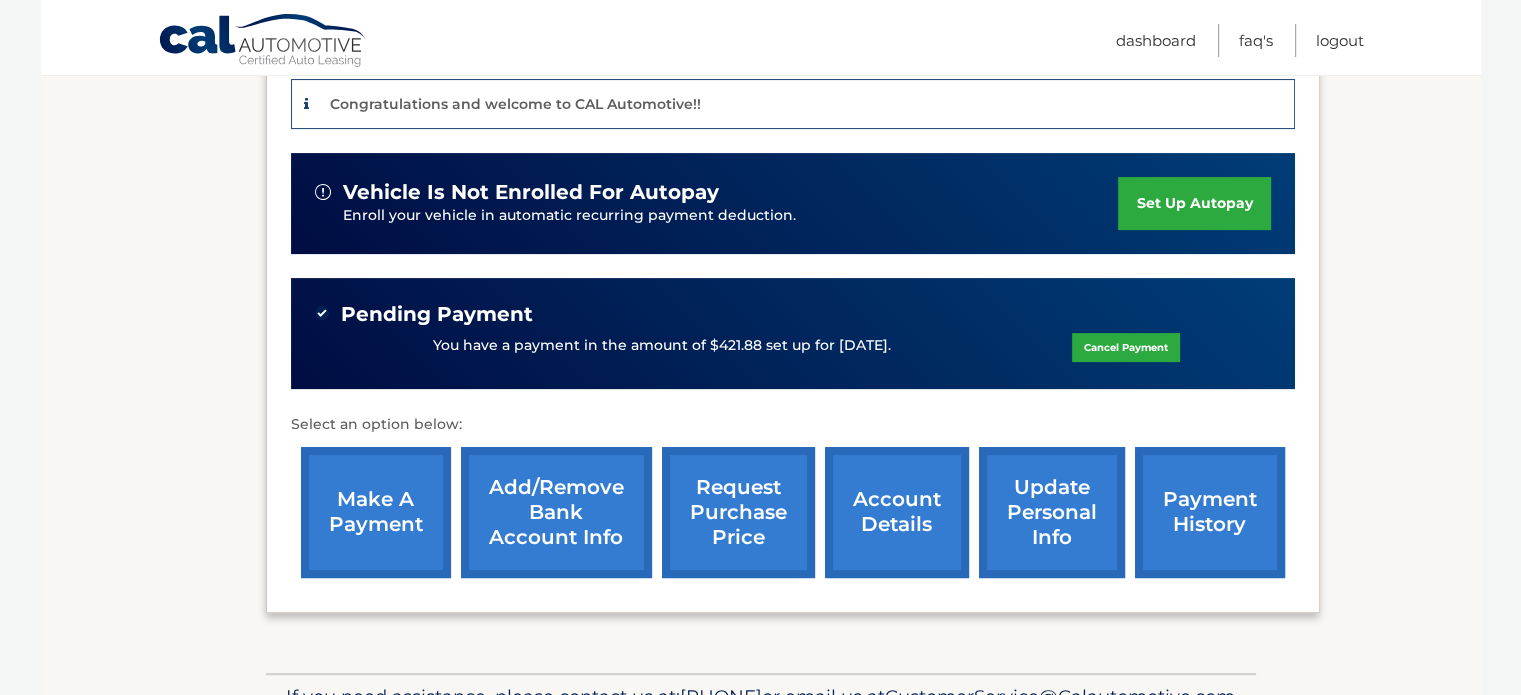 click on "[FIRST] [LAST]" at bounding box center [793, 263] 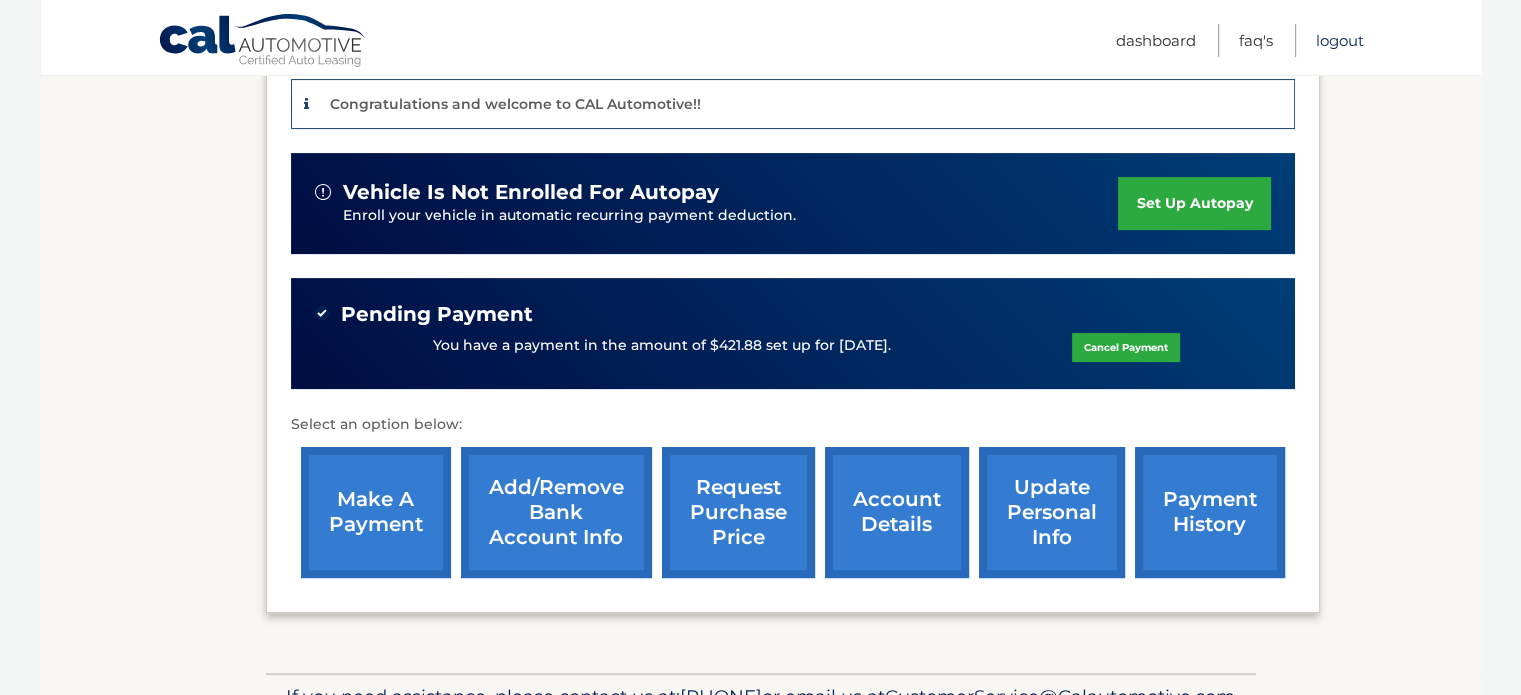 click on "Logout" at bounding box center (1340, 40) 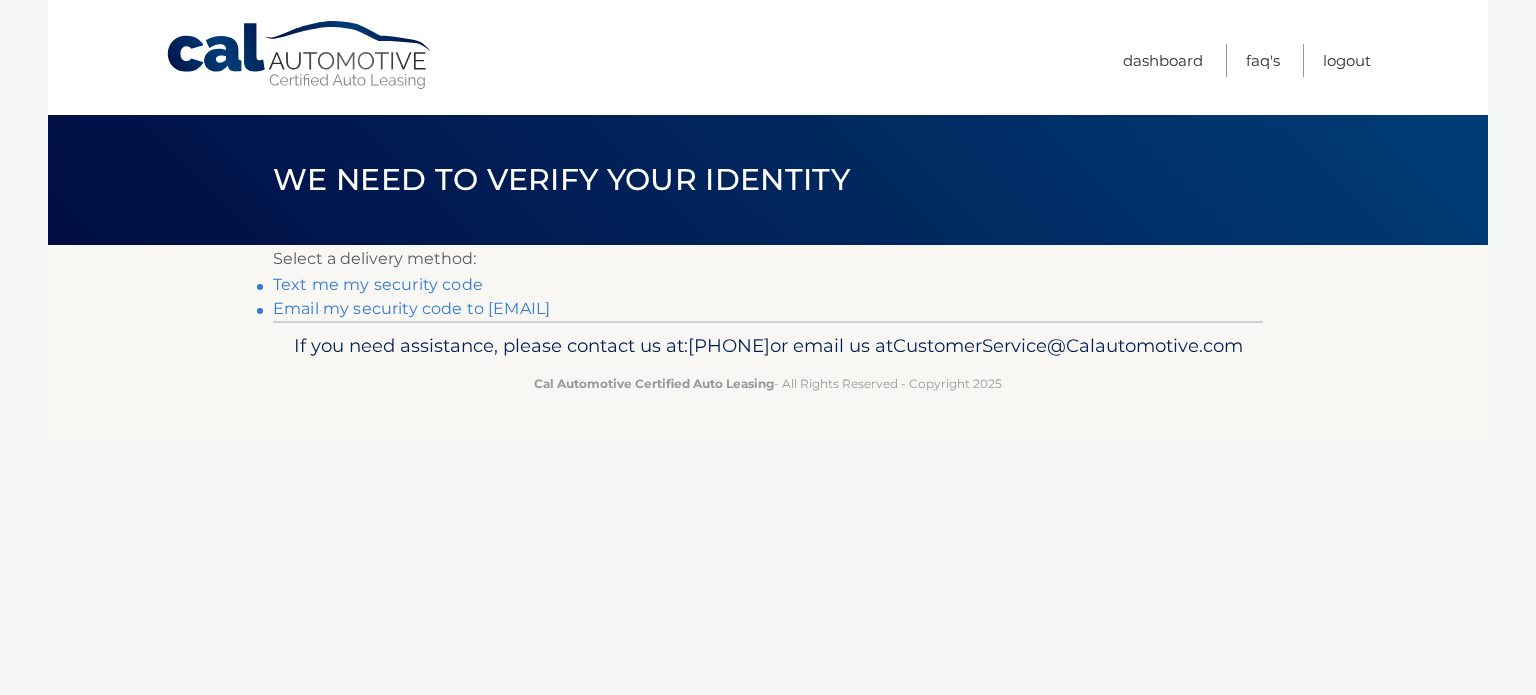 scroll, scrollTop: 0, scrollLeft: 0, axis: both 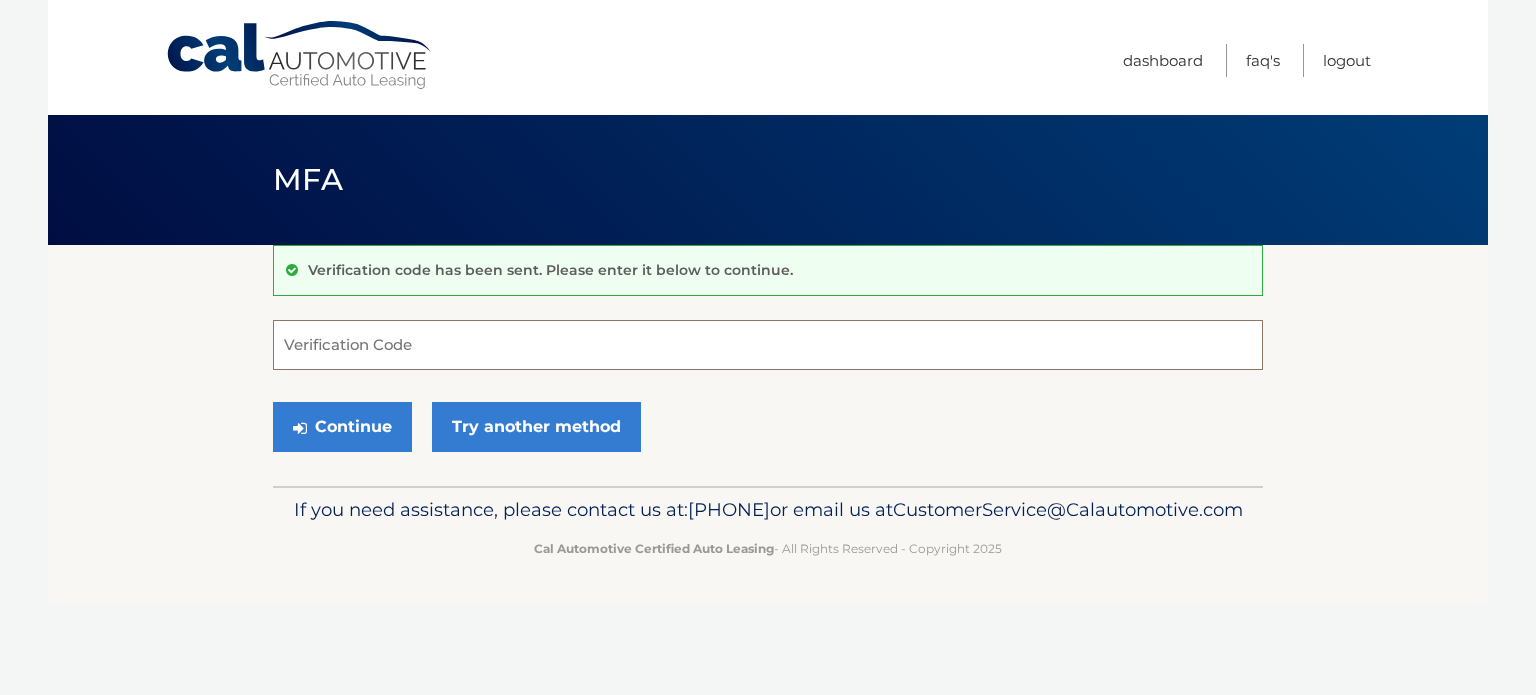 click on "Verification Code" at bounding box center [768, 345] 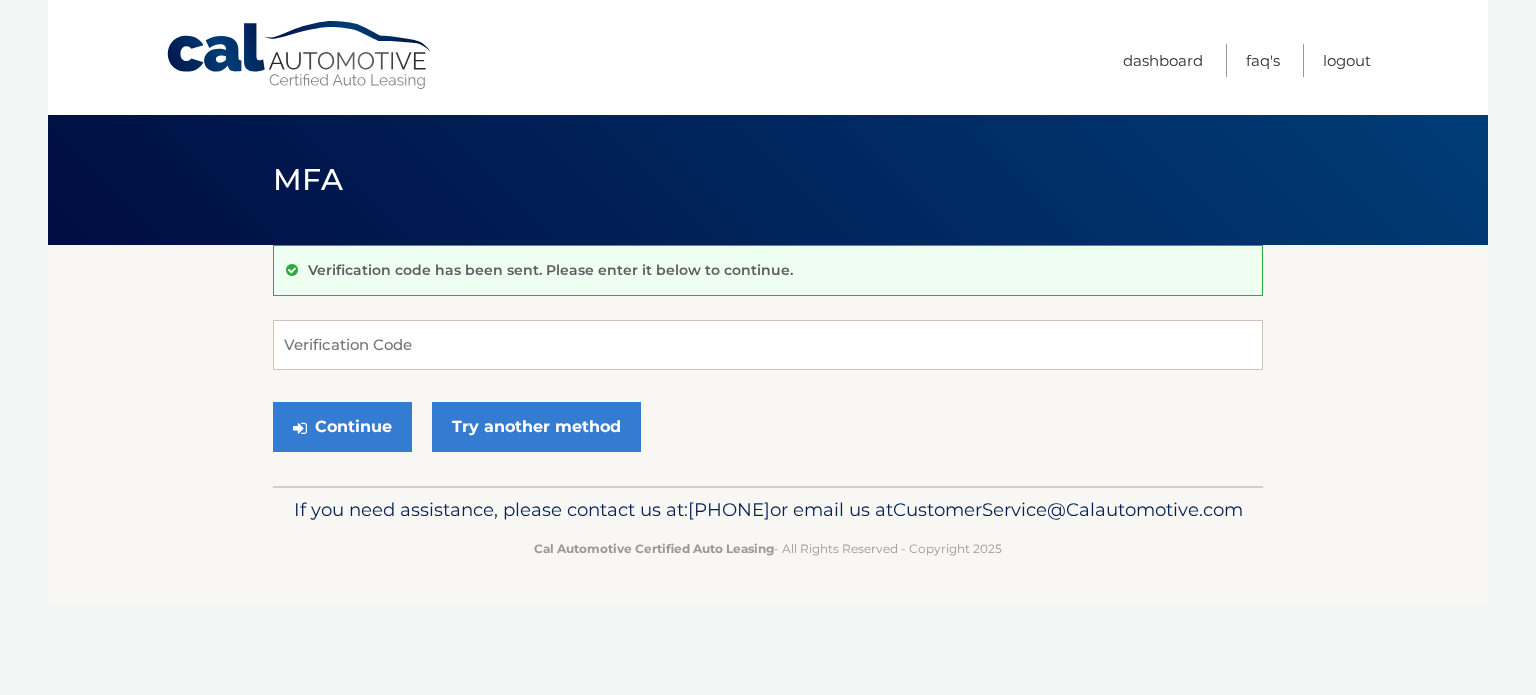 click on "Verification code has been sent. Please enter it below to continue.
Verification Code
Continue
Try another method" at bounding box center [768, 365] 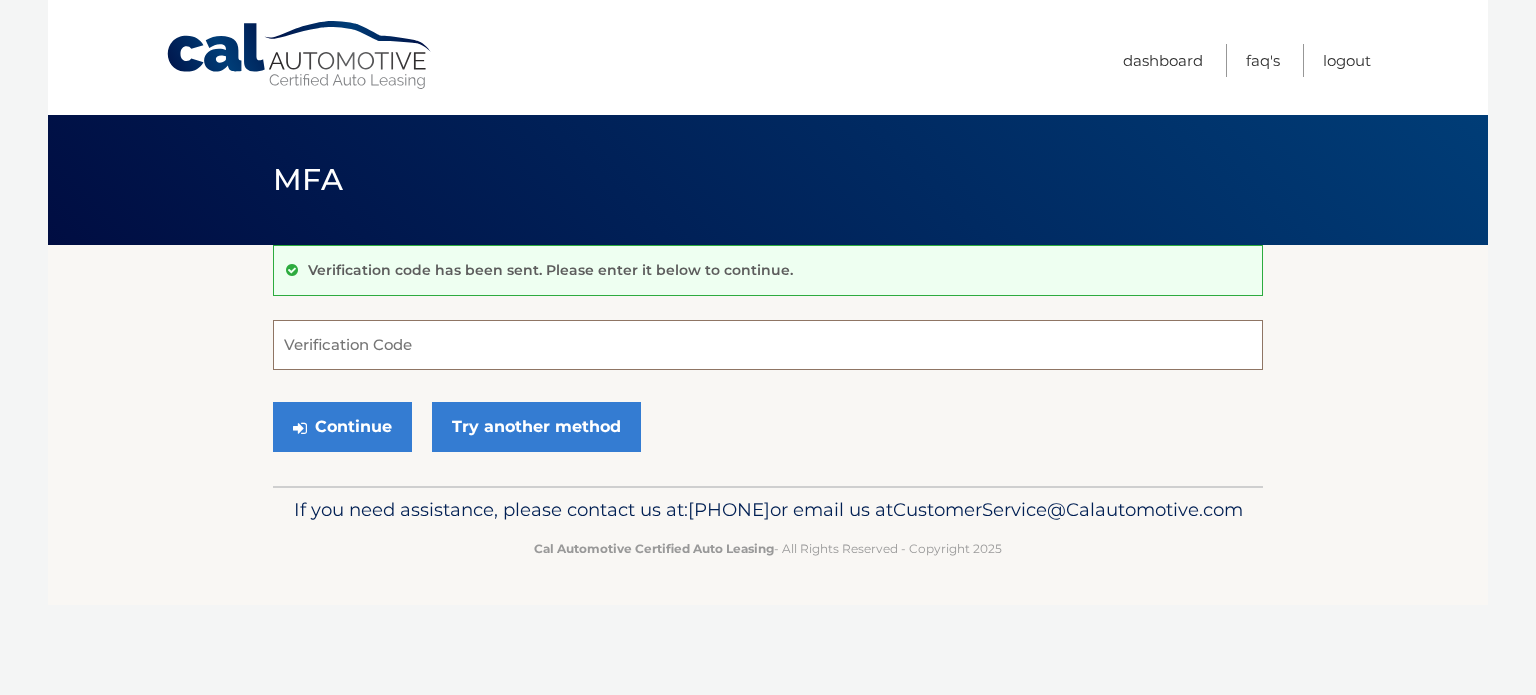 click on "Verification Code" at bounding box center (768, 345) 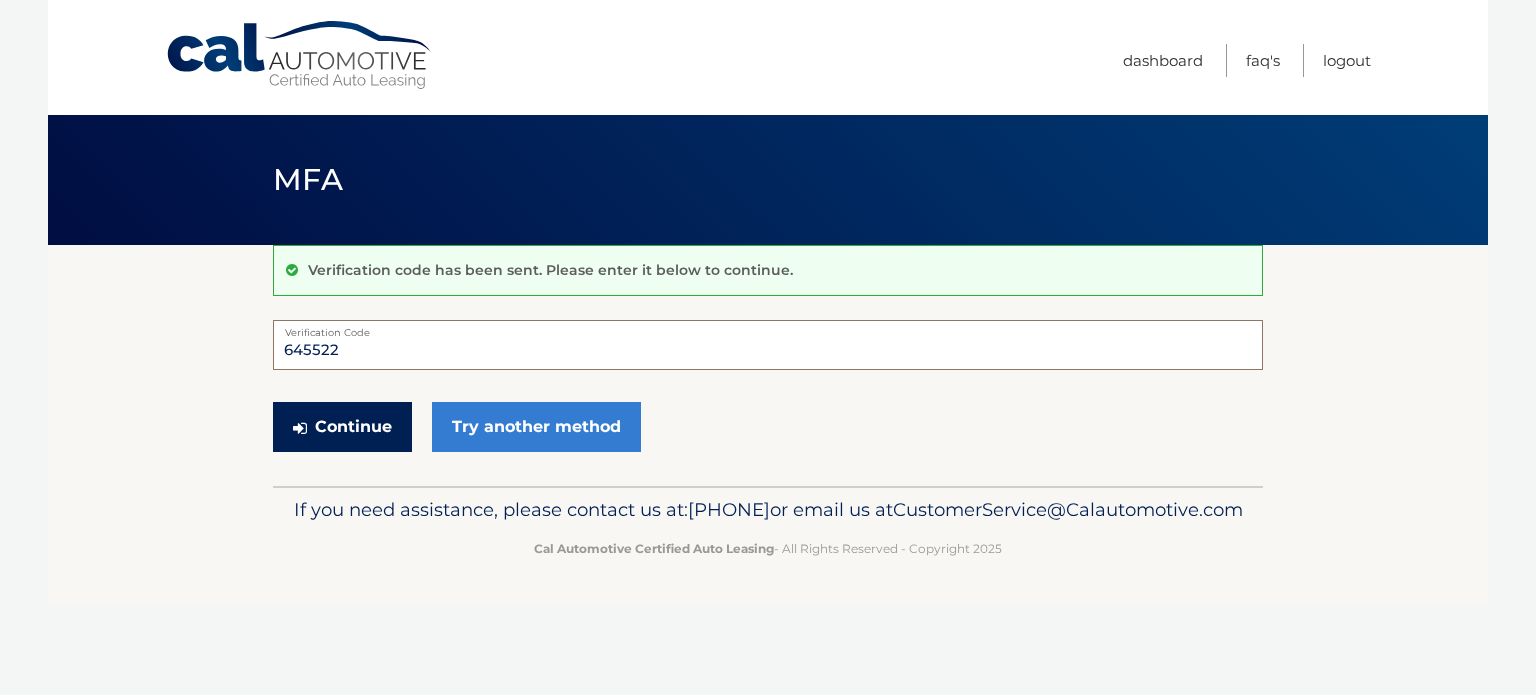 type on "645522" 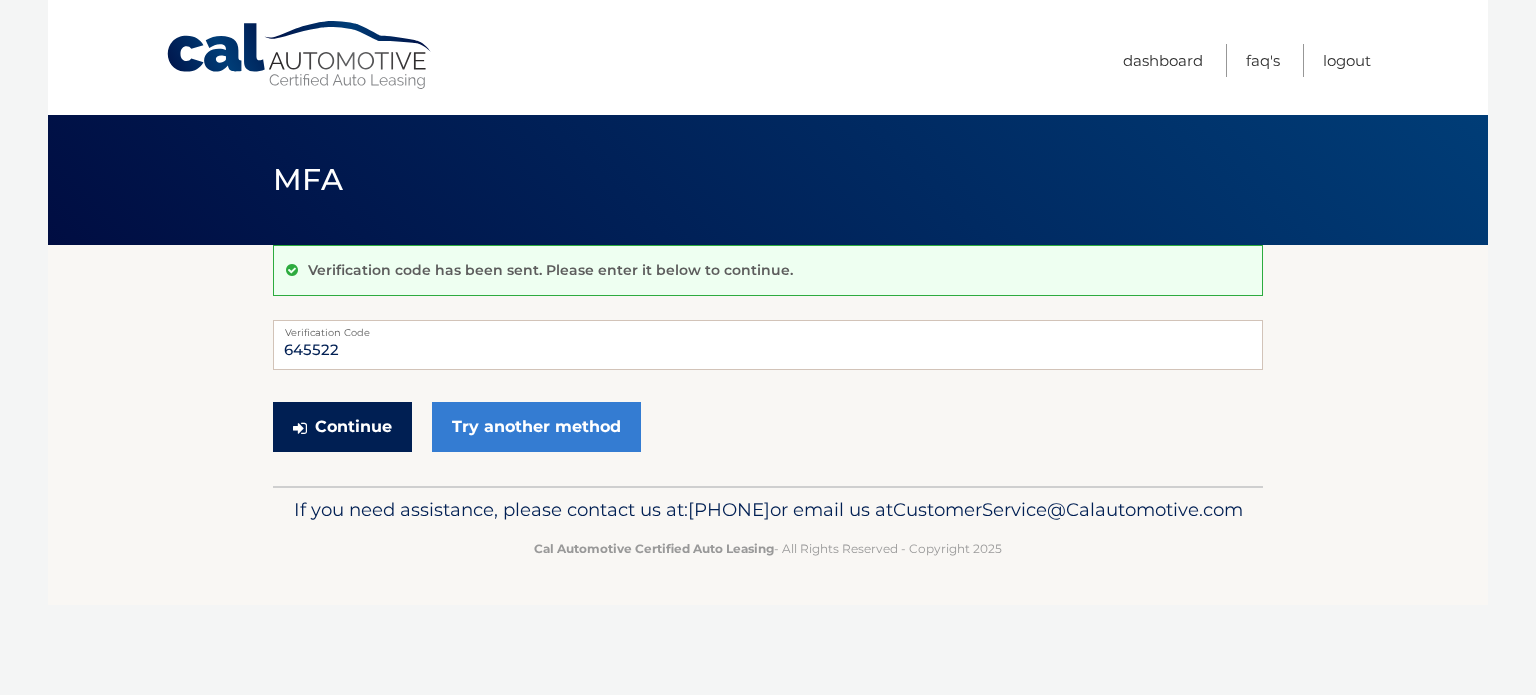 click on "Continue" at bounding box center [342, 427] 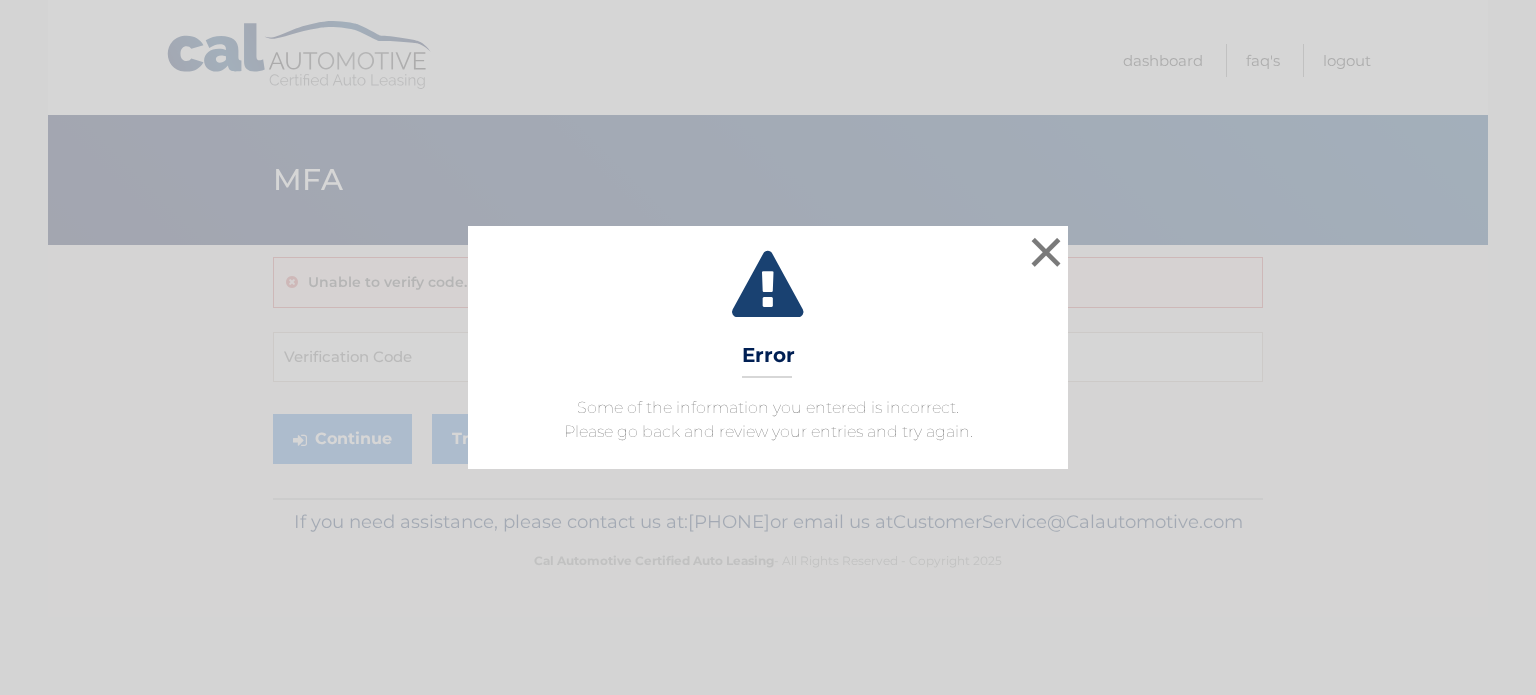 scroll, scrollTop: 0, scrollLeft: 0, axis: both 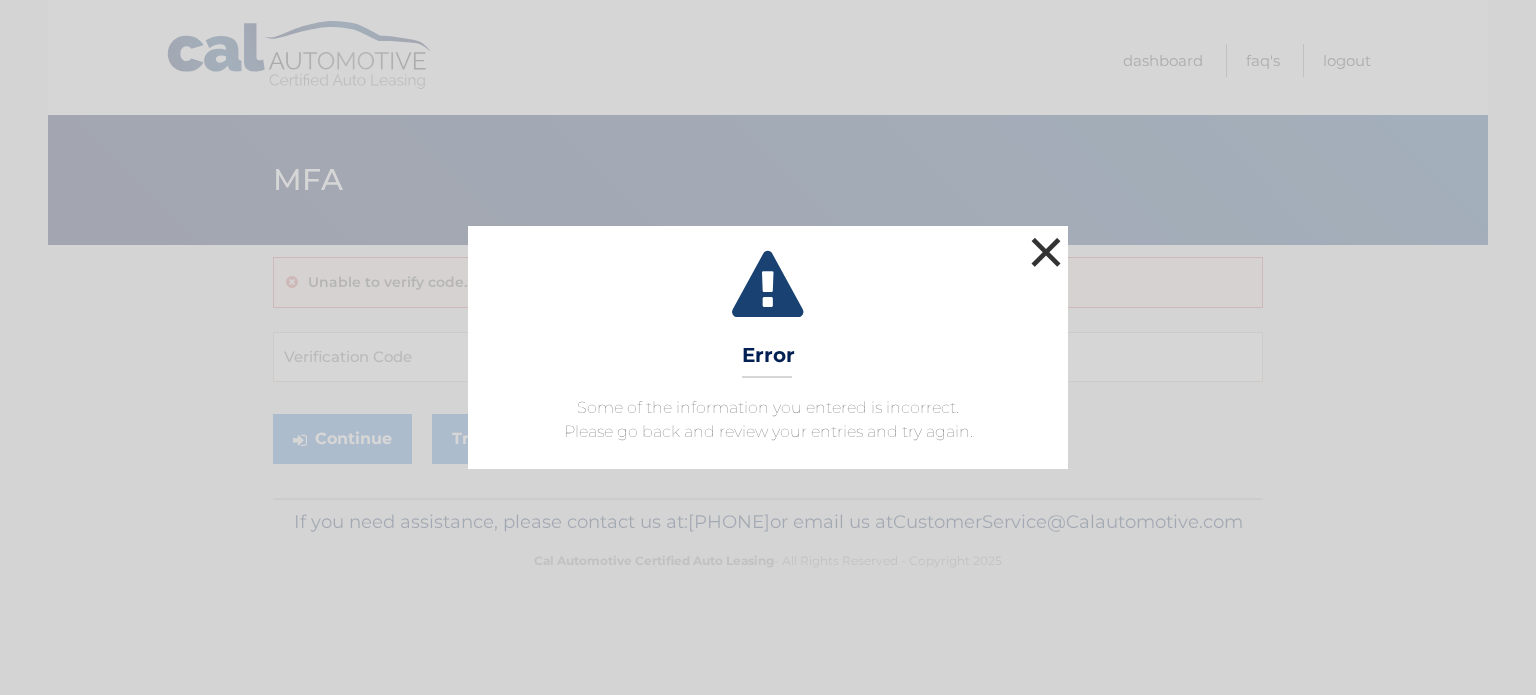 click on "×" at bounding box center [1046, 252] 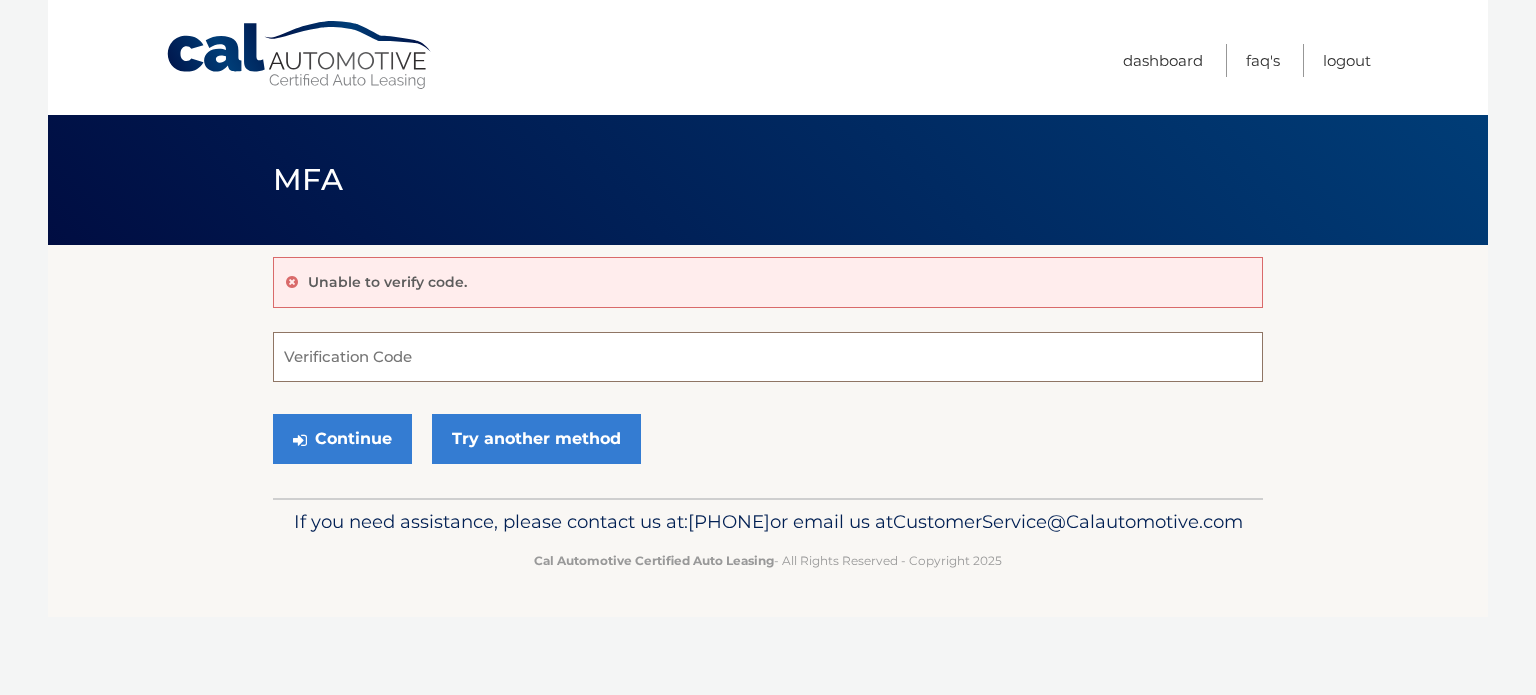 click on "Verification Code" at bounding box center (768, 357) 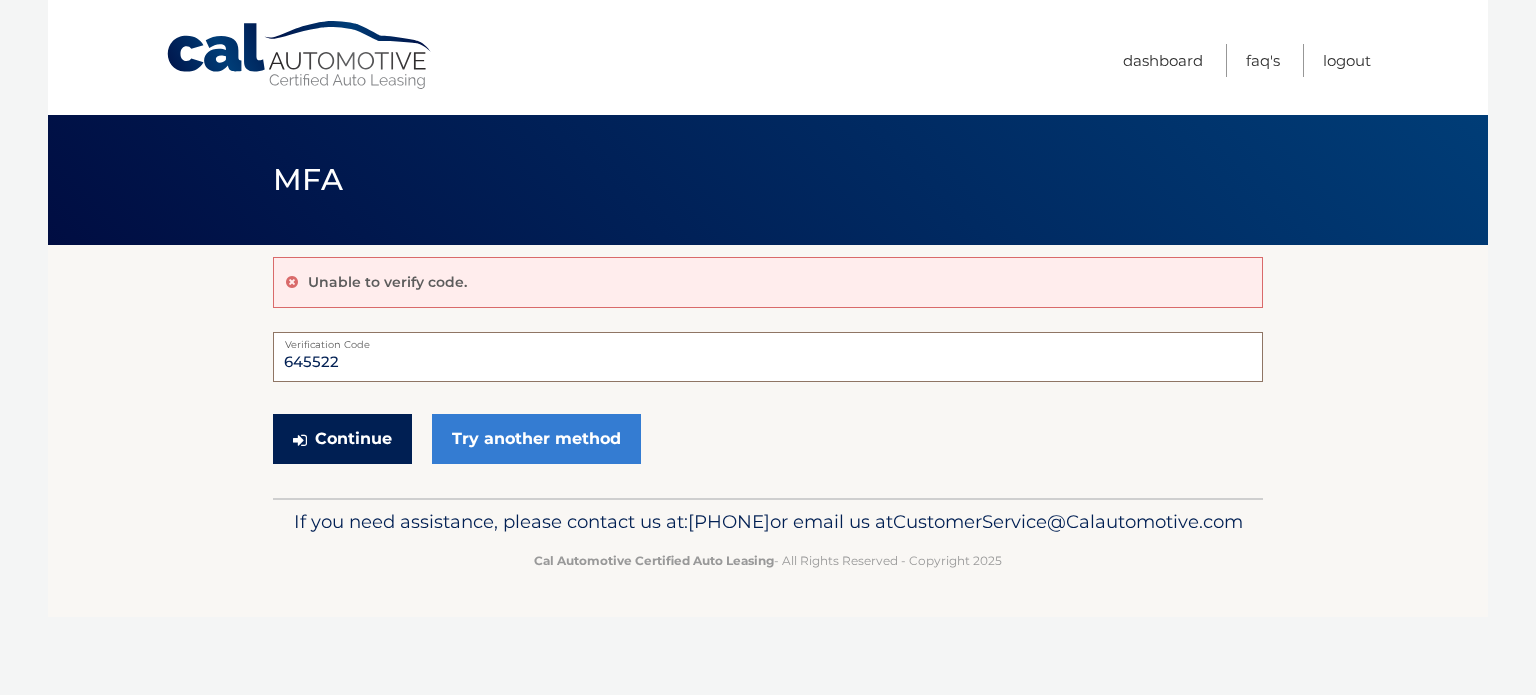 type on "645522" 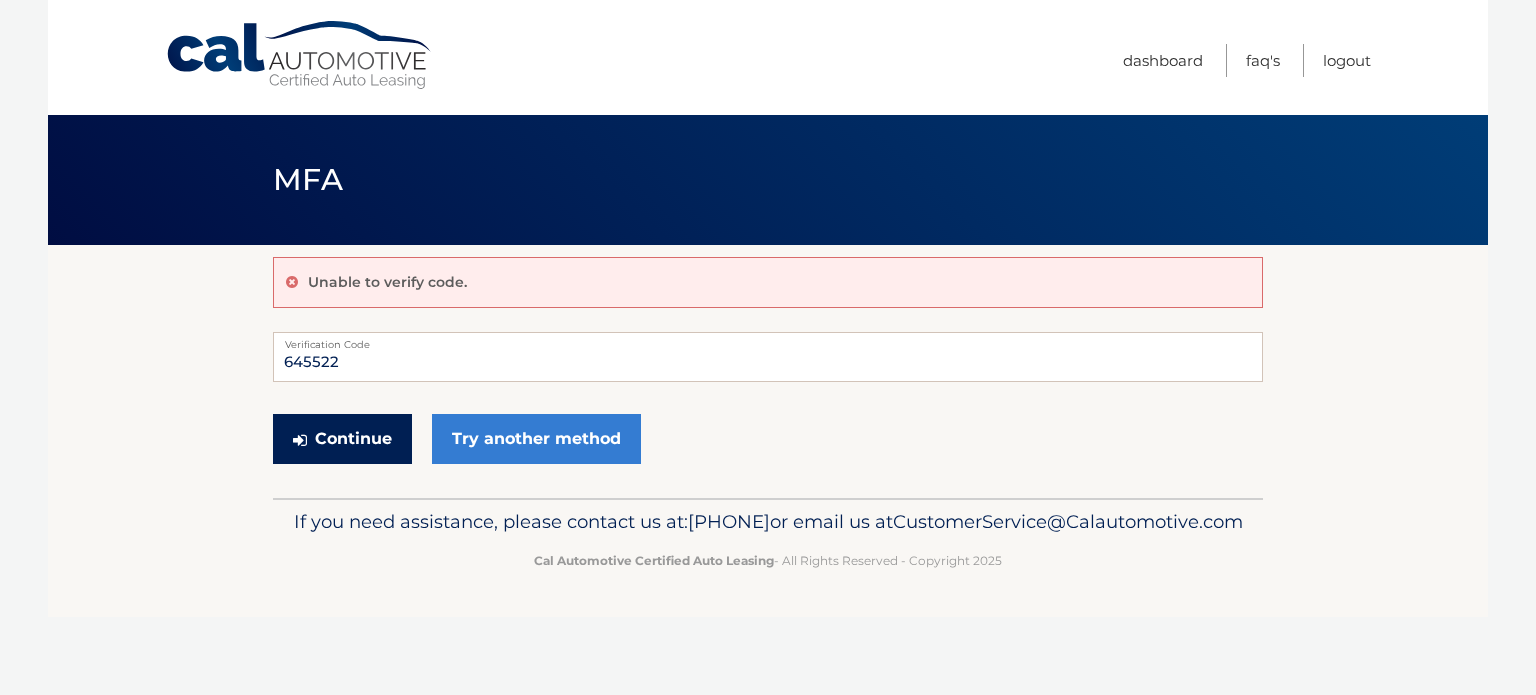 click on "Continue" at bounding box center [342, 439] 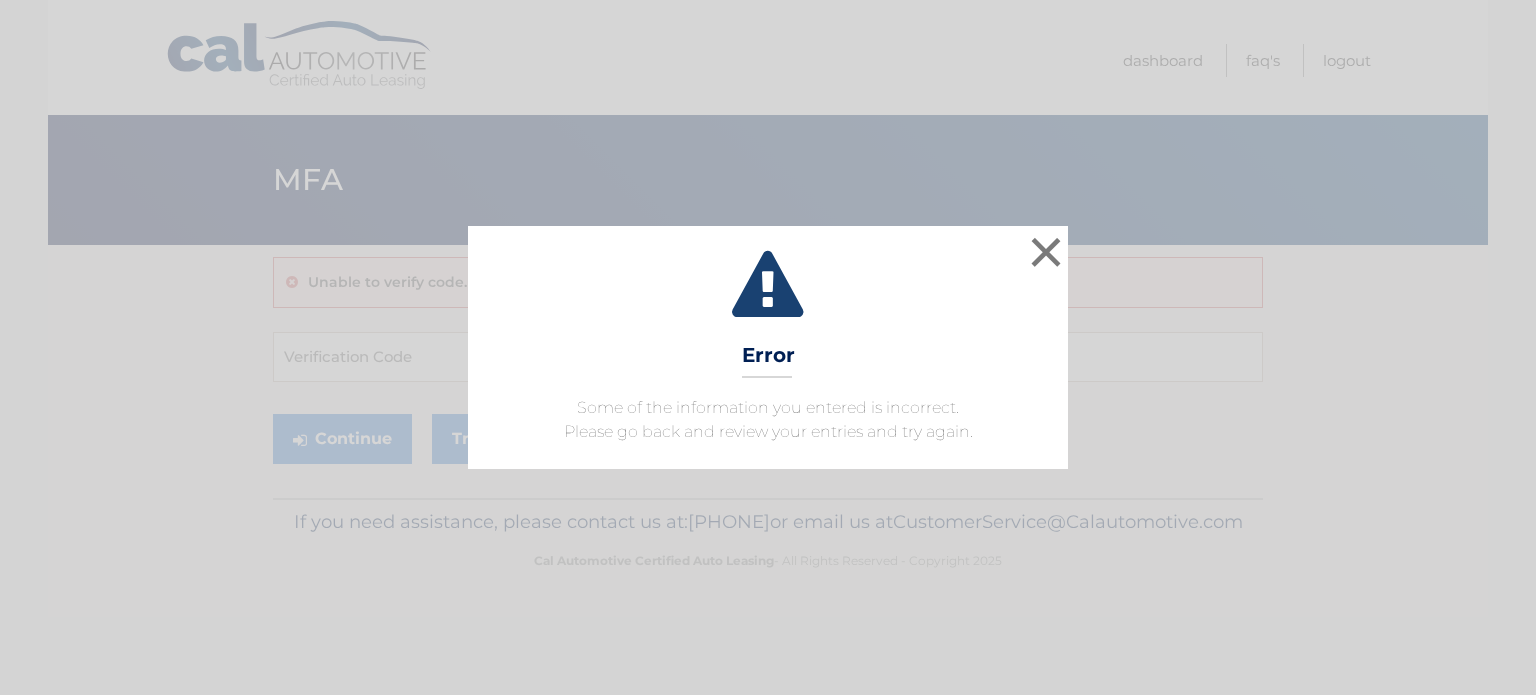 scroll, scrollTop: 0, scrollLeft: 0, axis: both 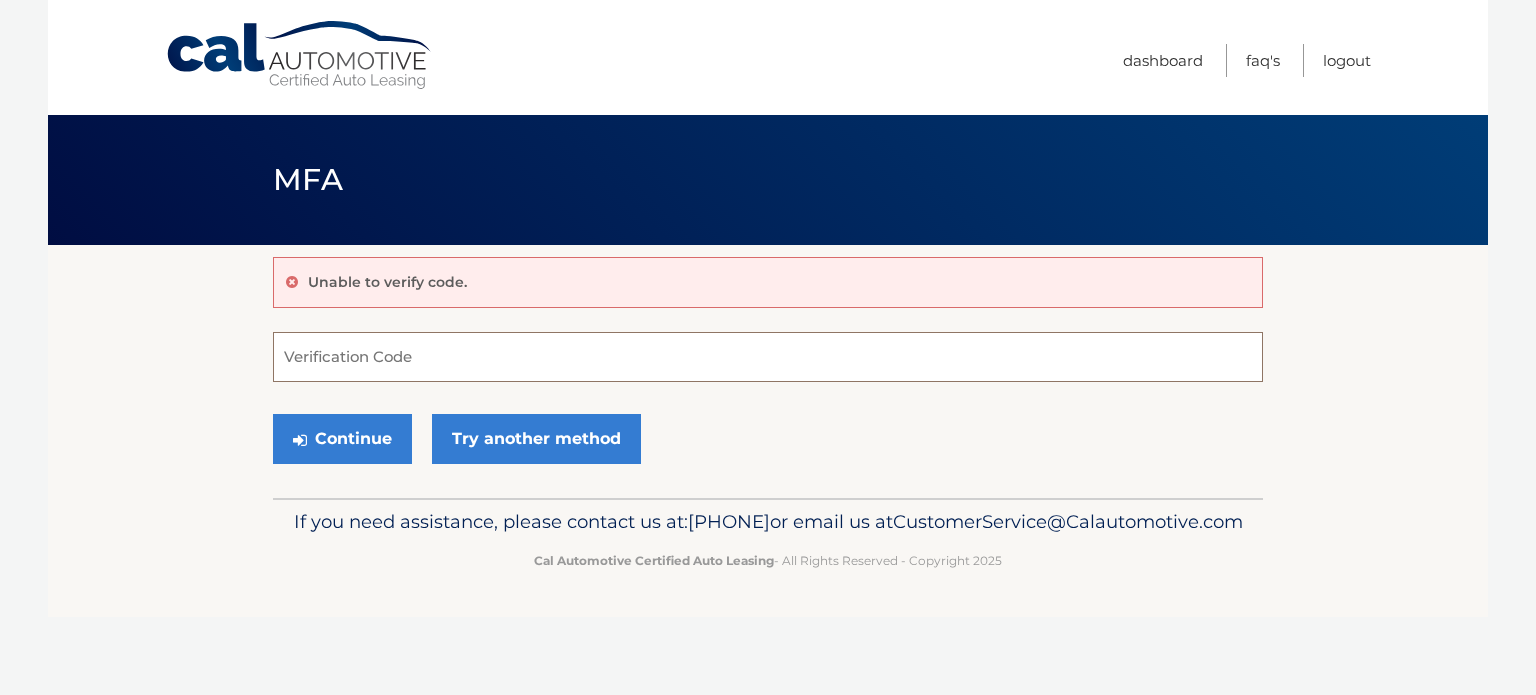 click on "Verification Code" at bounding box center [768, 357] 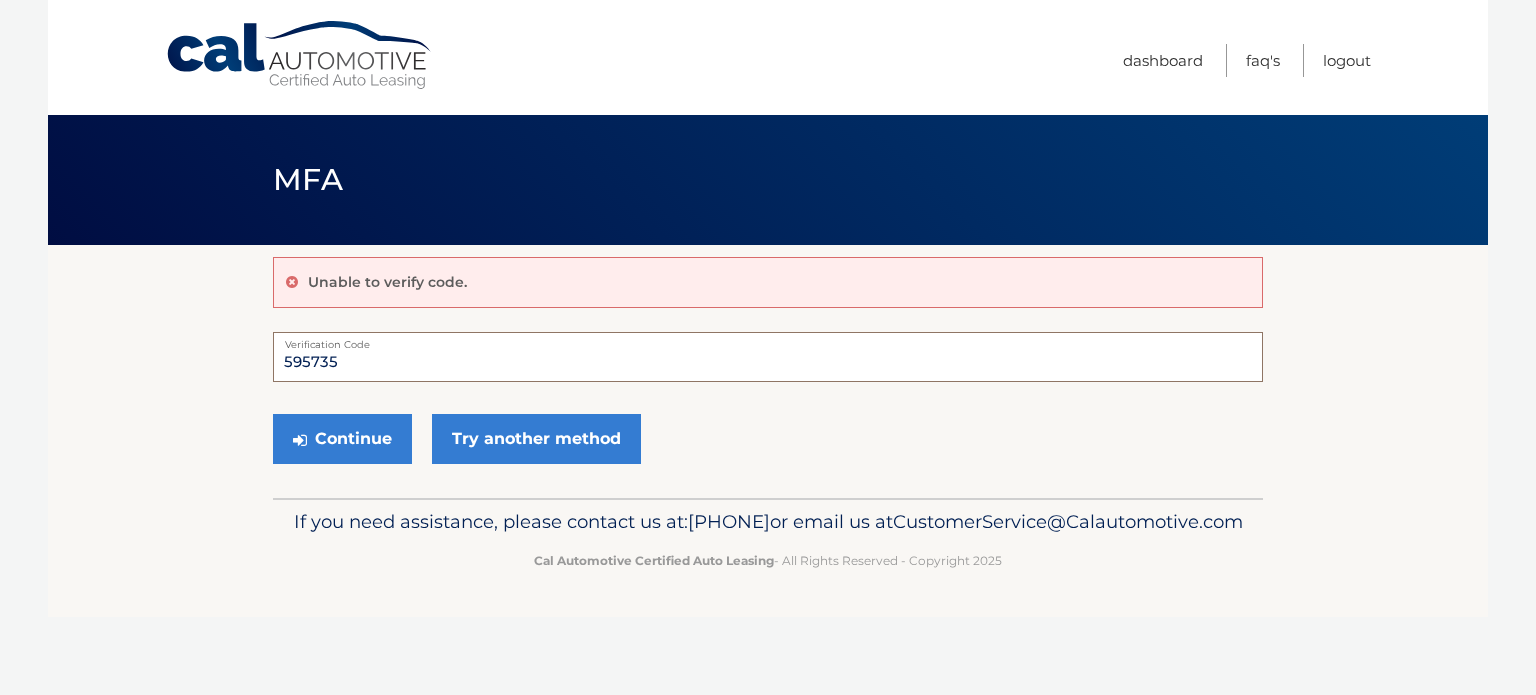 type on "595735" 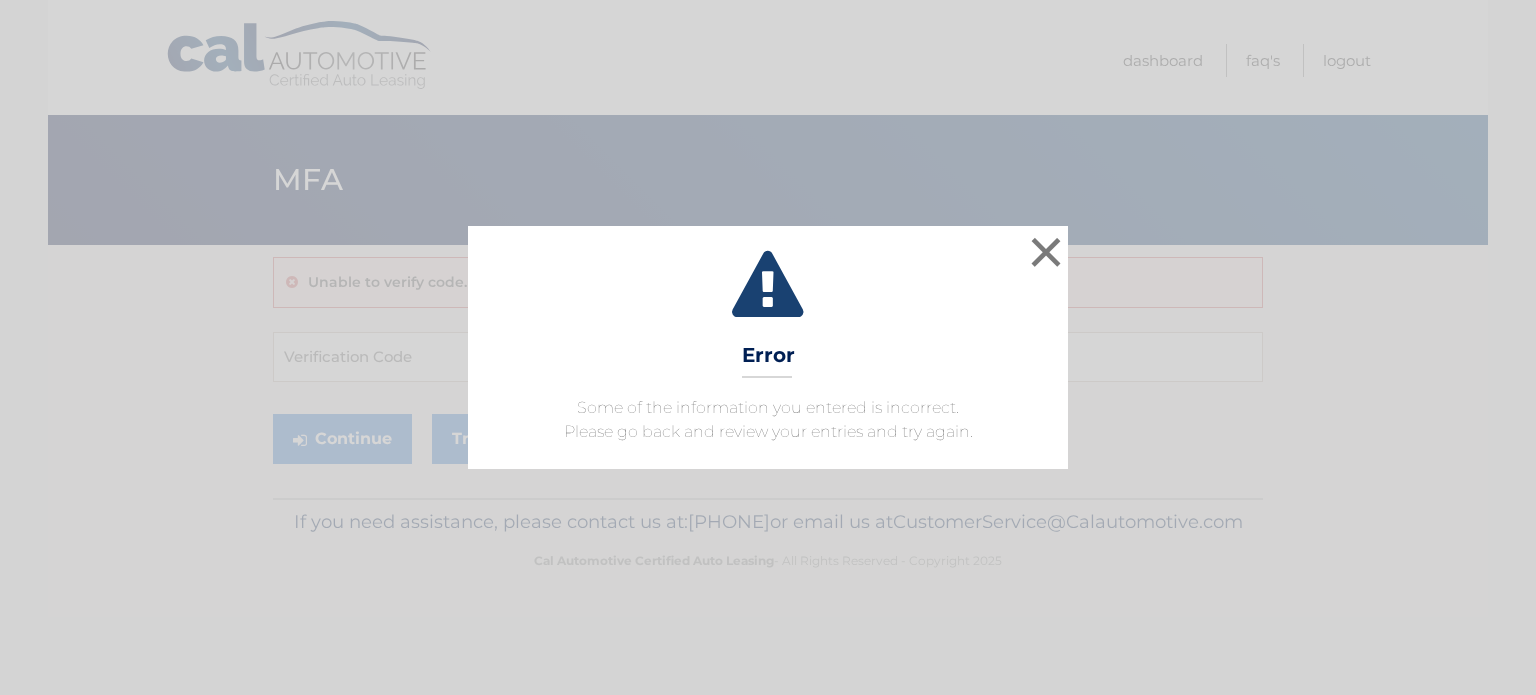 scroll, scrollTop: 0, scrollLeft: 0, axis: both 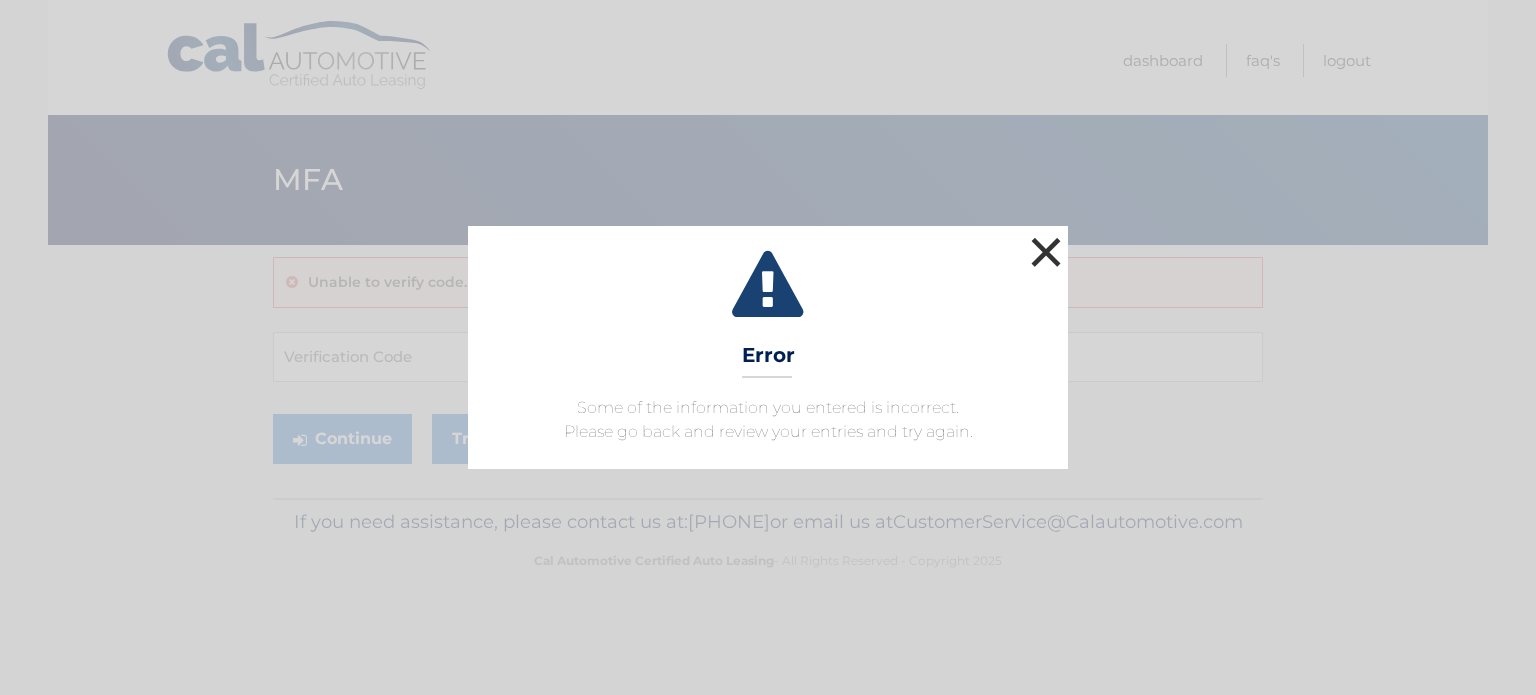 click on "×" at bounding box center [1046, 252] 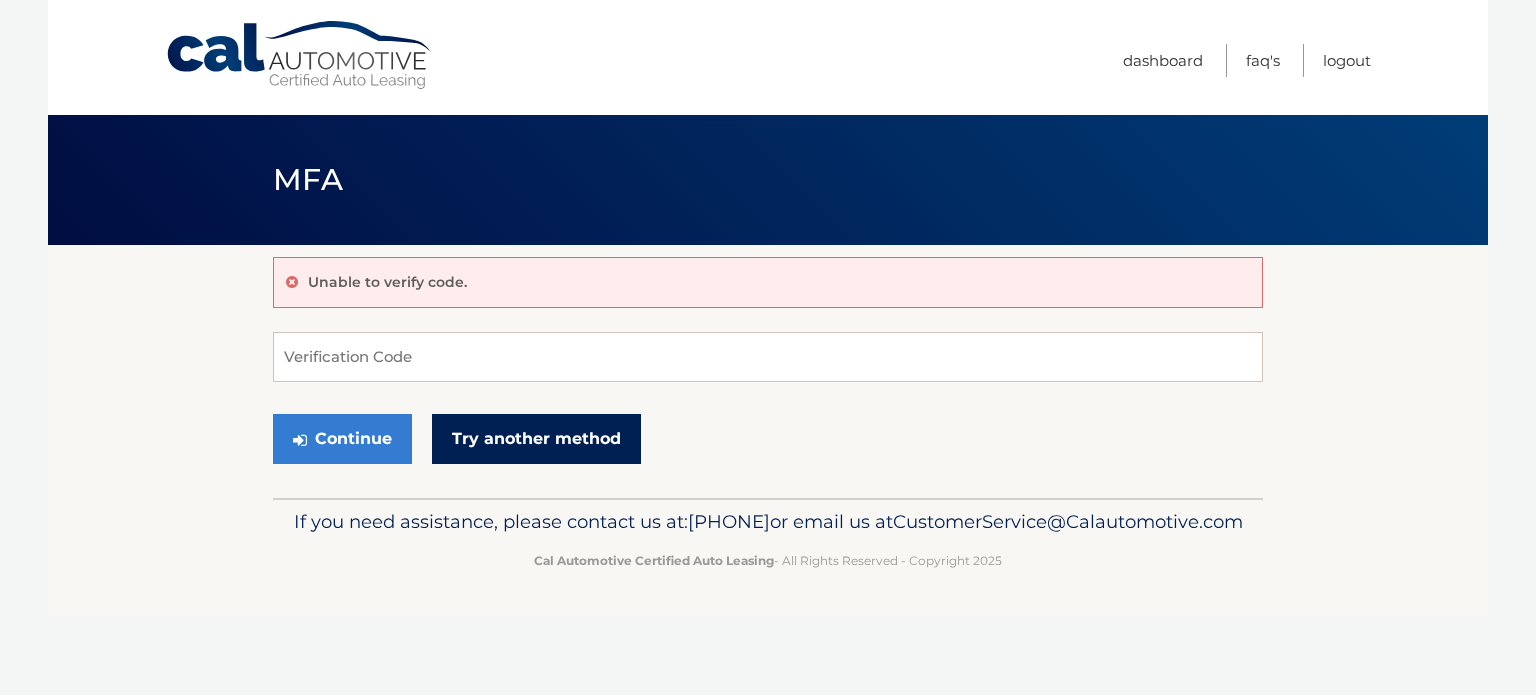 click on "Try another method" at bounding box center [536, 439] 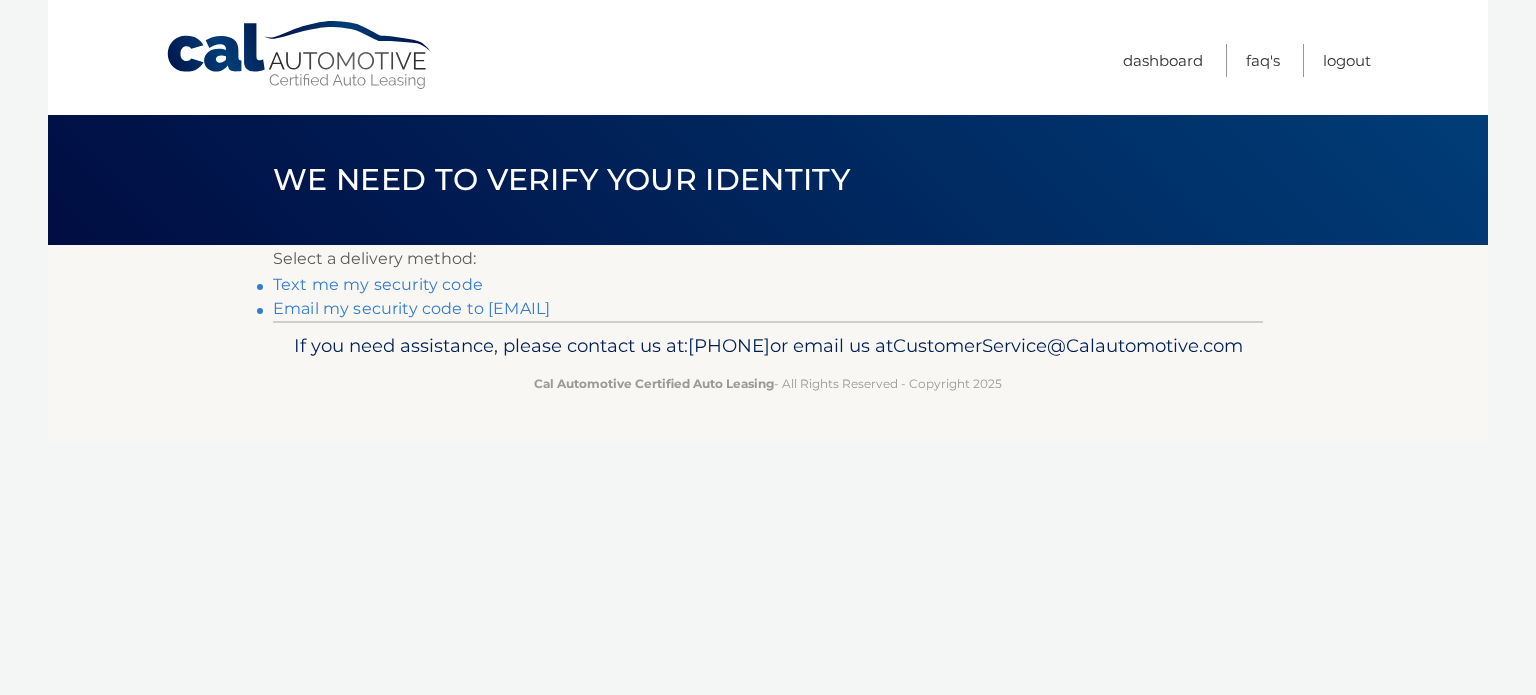 scroll, scrollTop: 0, scrollLeft: 0, axis: both 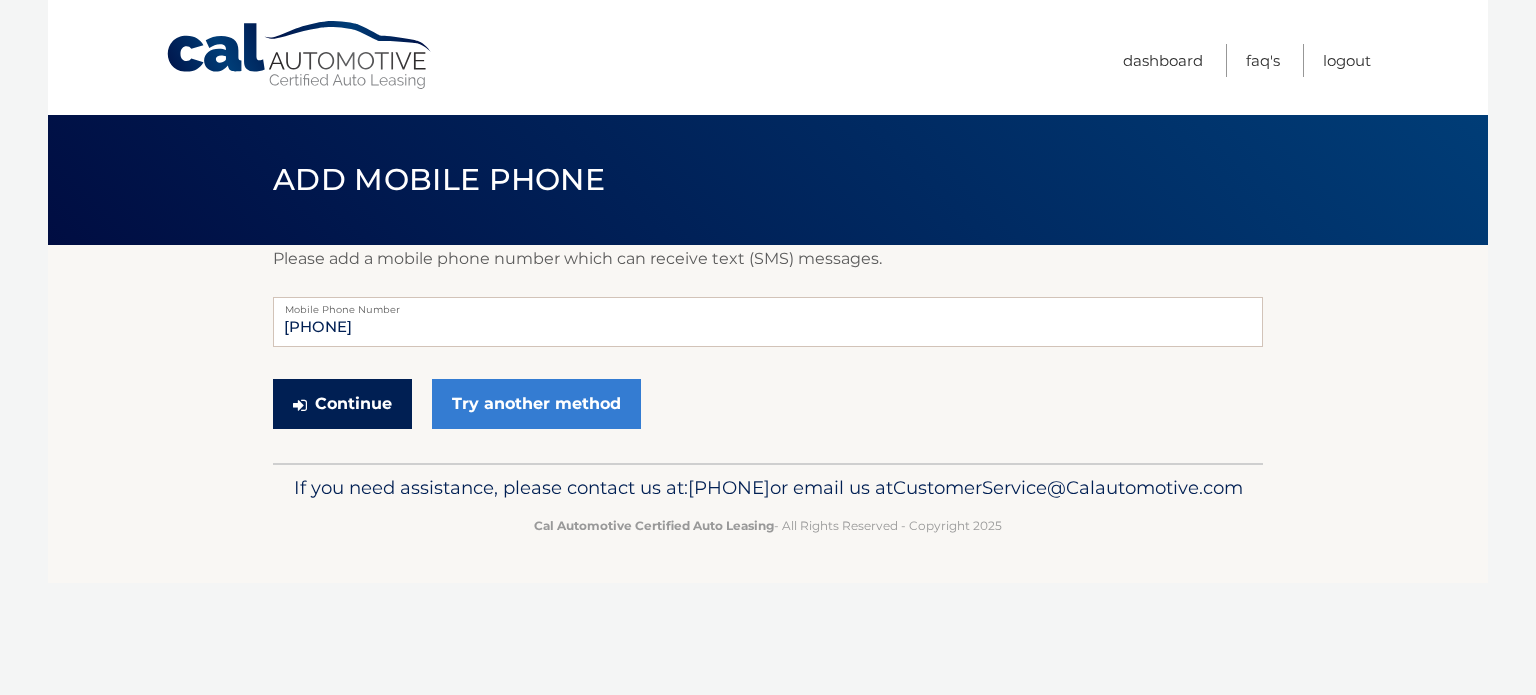 click on "Continue" at bounding box center (342, 404) 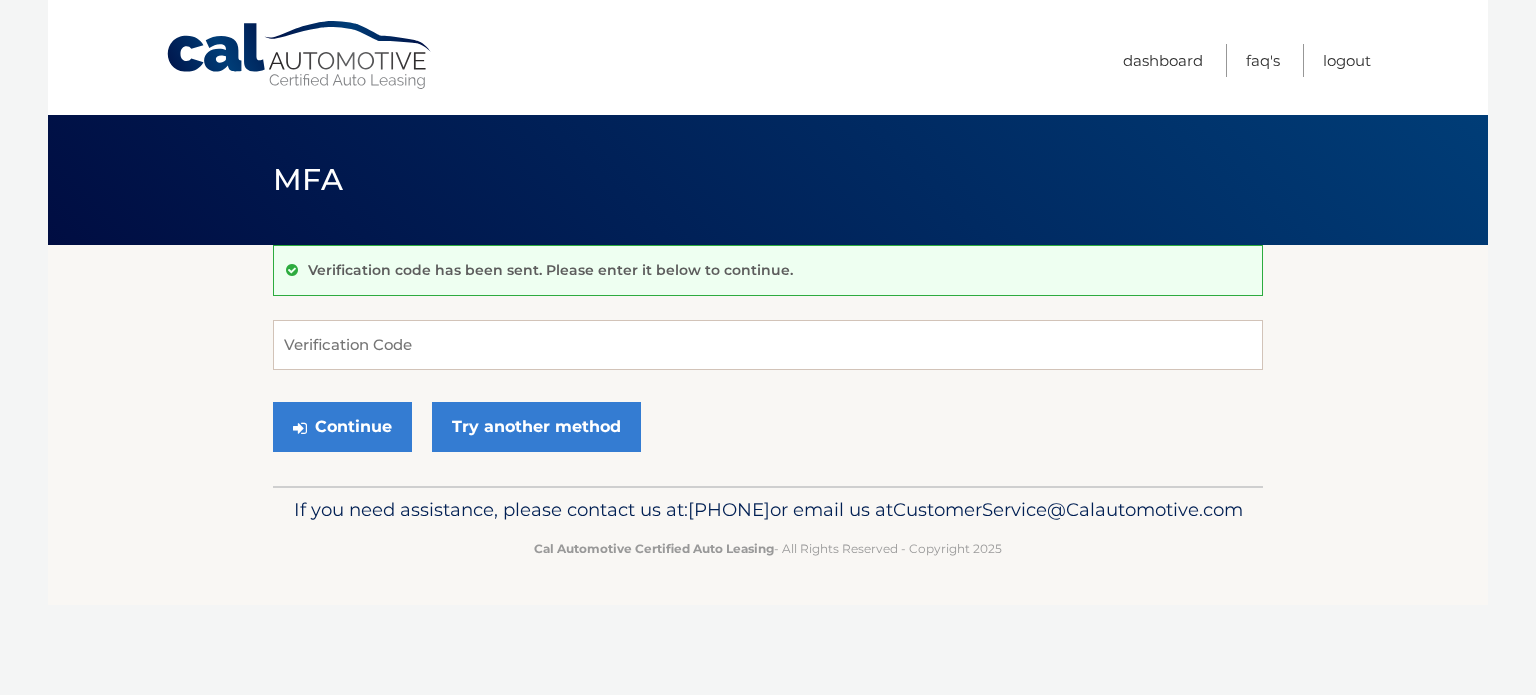 scroll, scrollTop: 0, scrollLeft: 0, axis: both 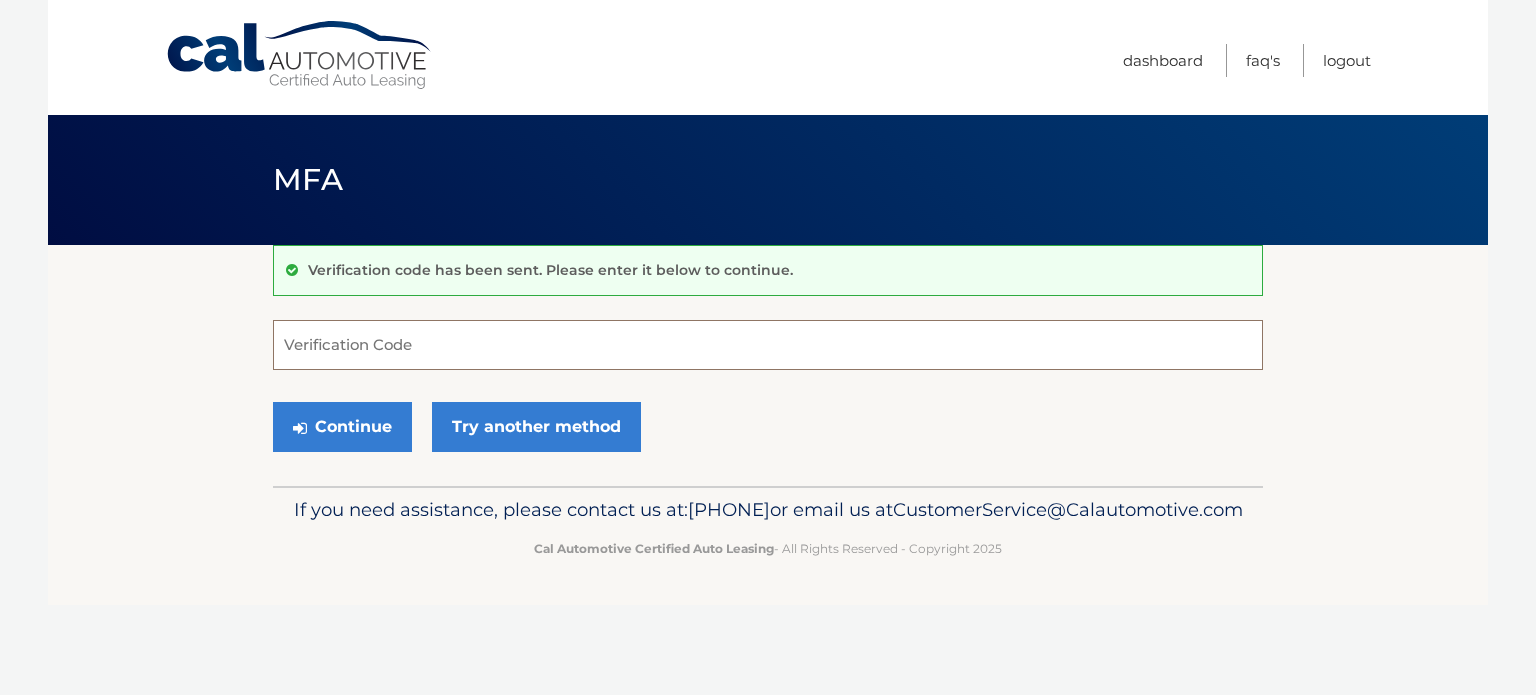 click on "Verification Code" at bounding box center [768, 345] 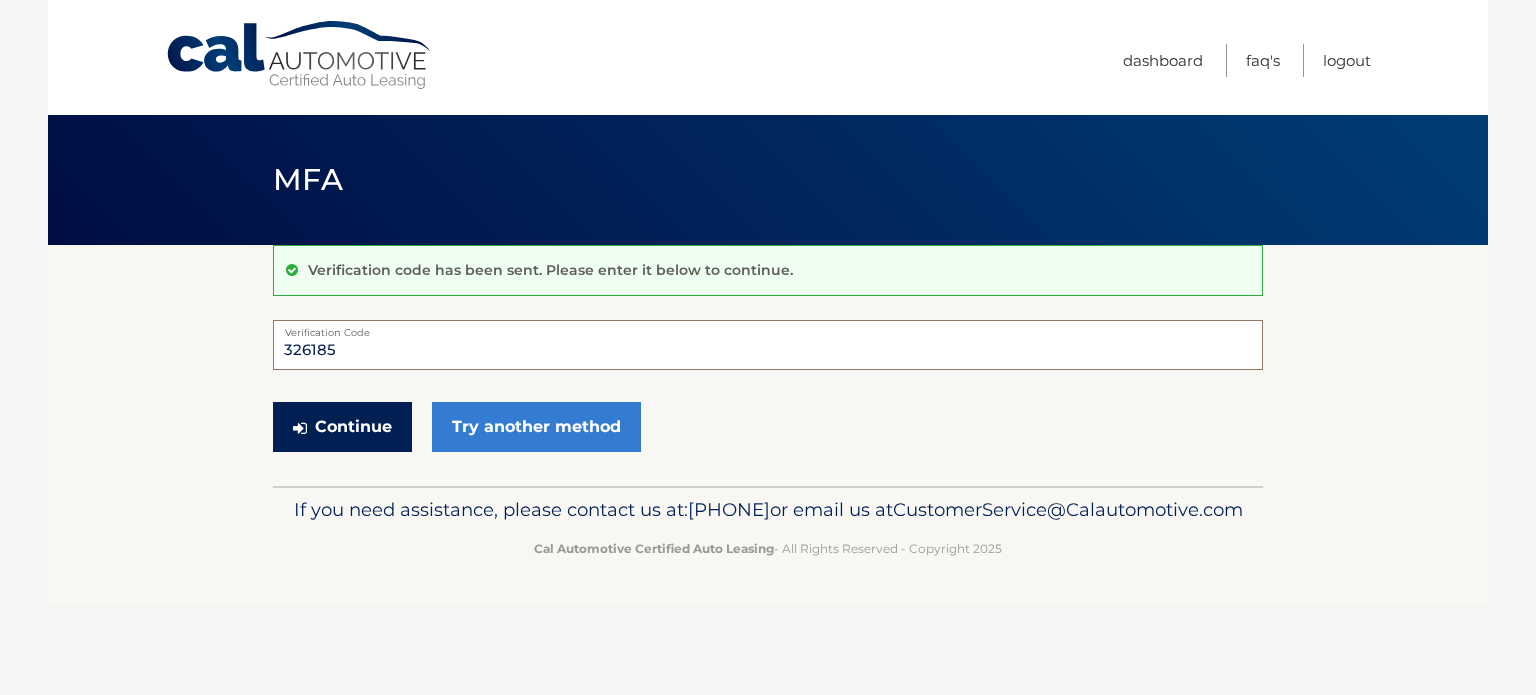 type on "326185" 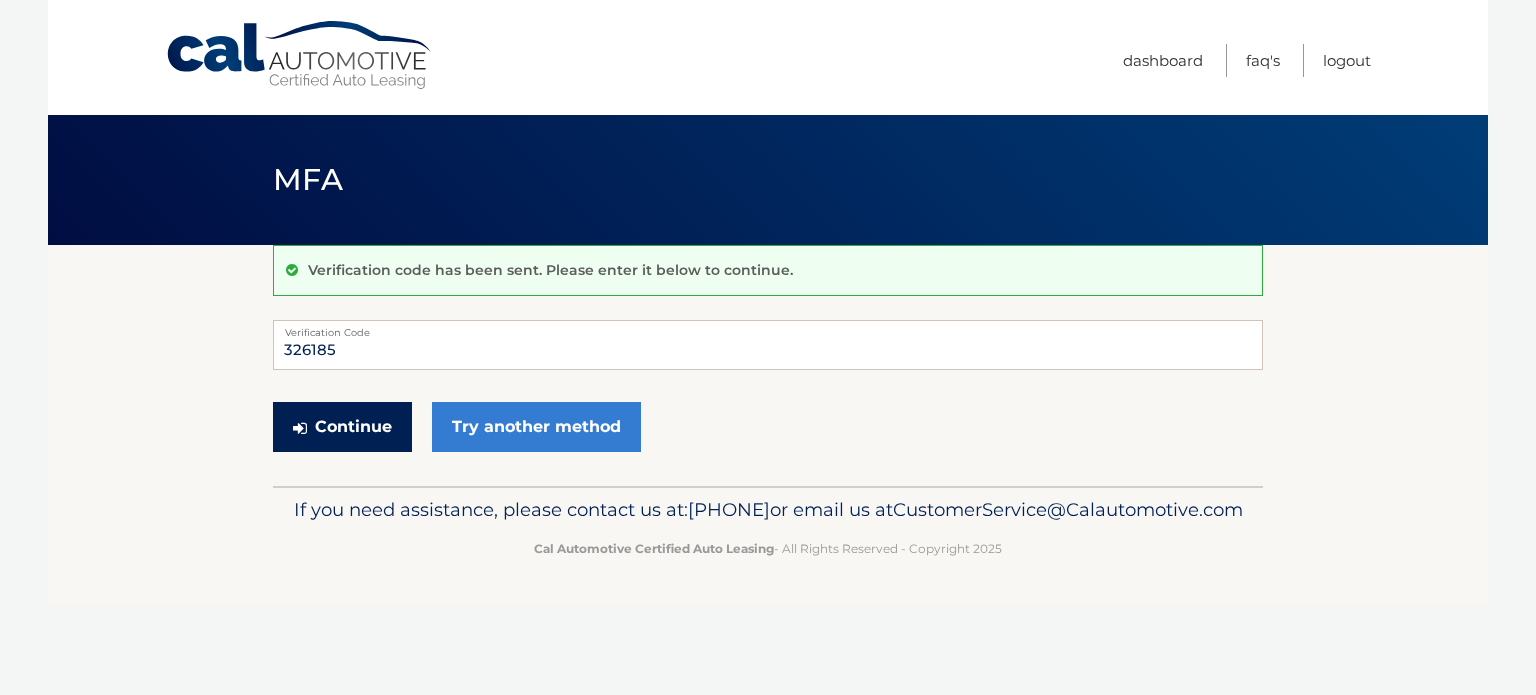 click on "Continue" at bounding box center (342, 427) 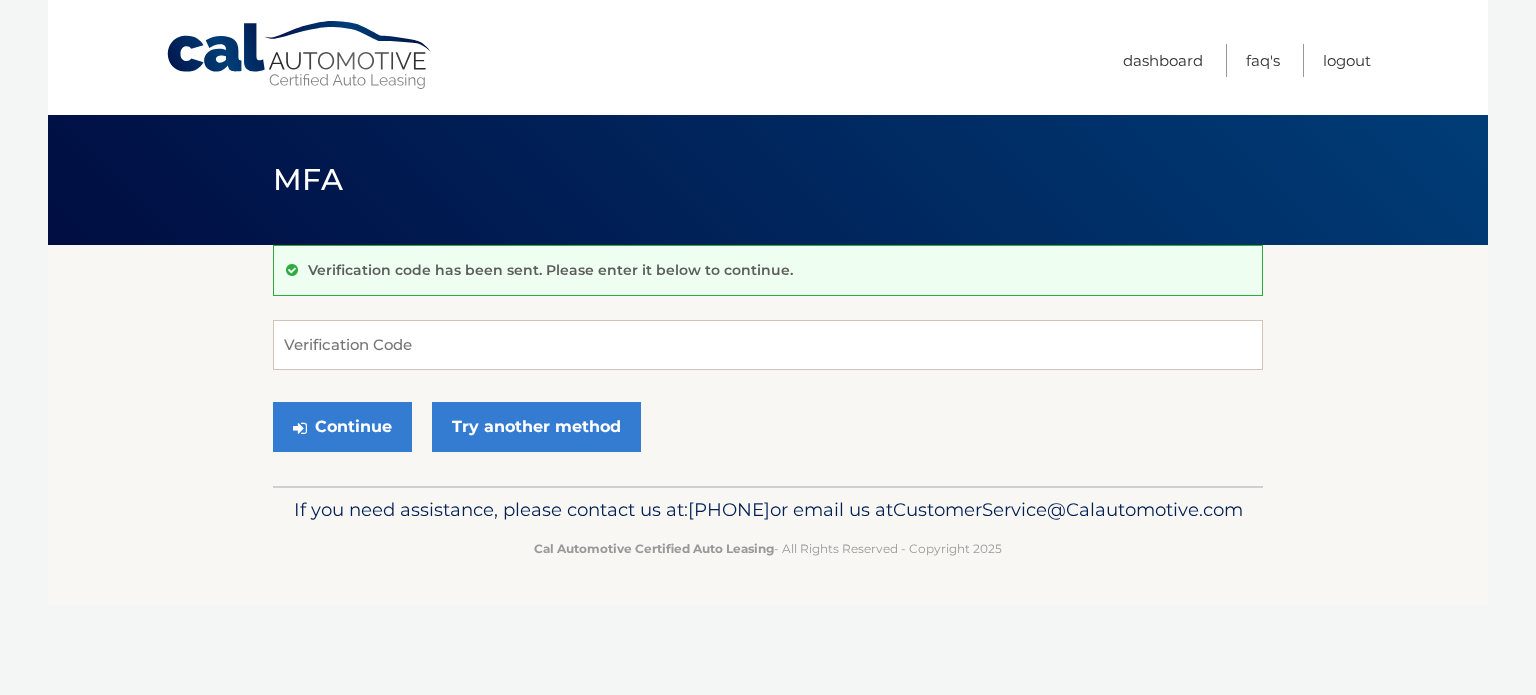 scroll, scrollTop: 0, scrollLeft: 0, axis: both 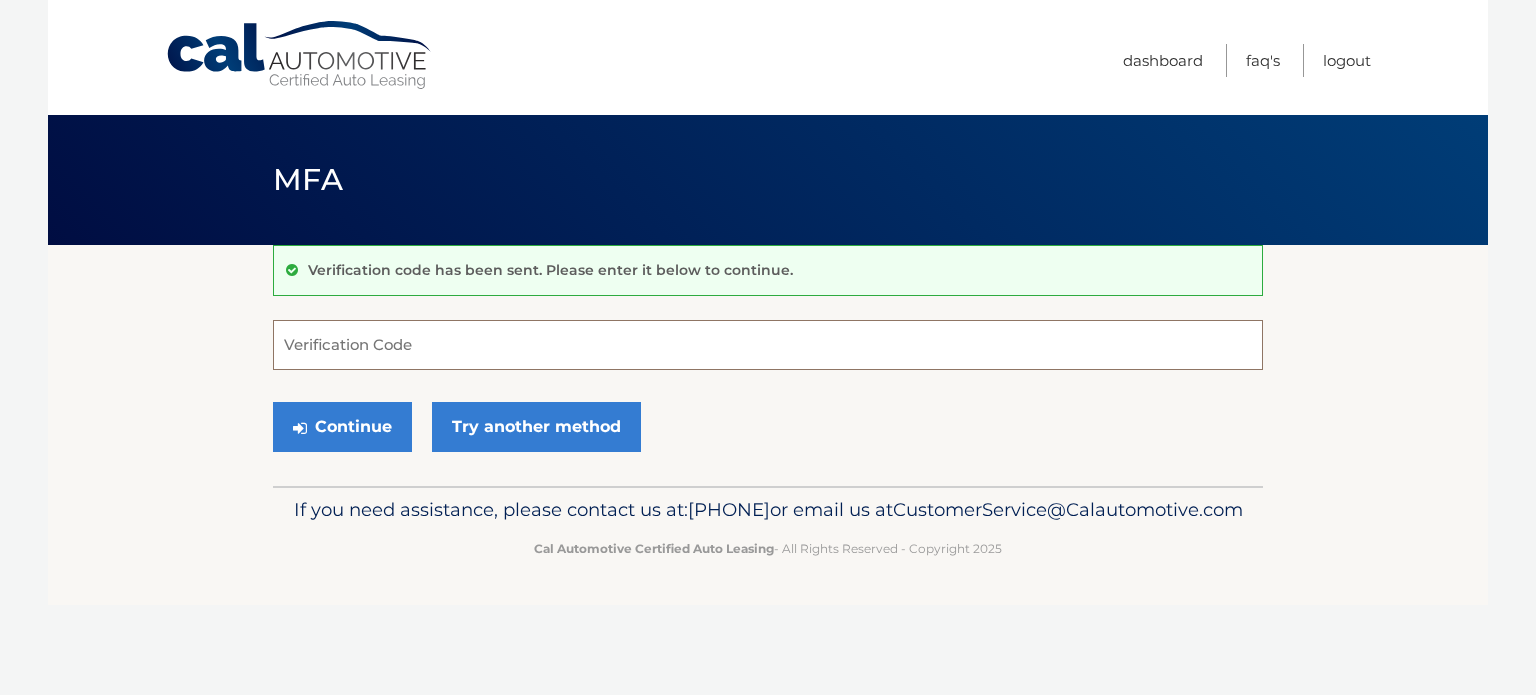 click on "Verification Code" at bounding box center (768, 345) 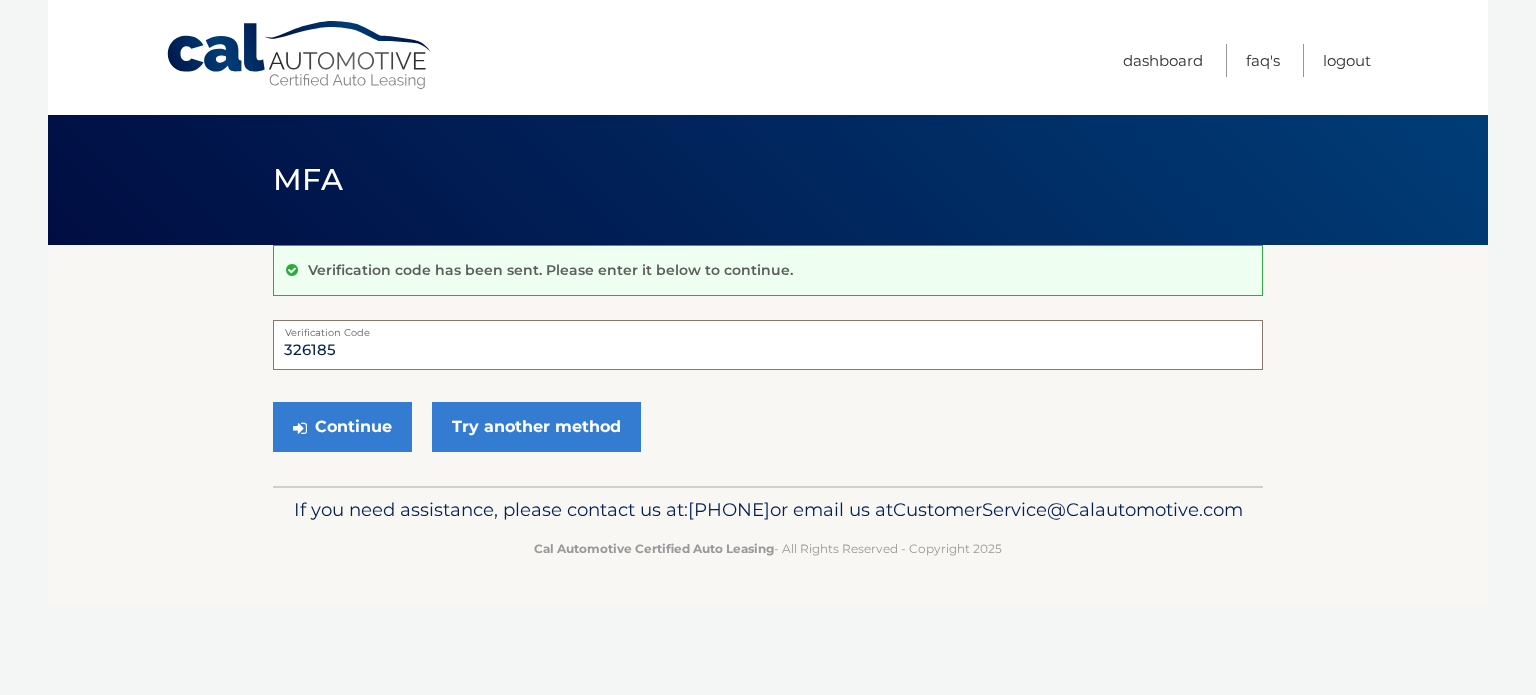 type on "326185" 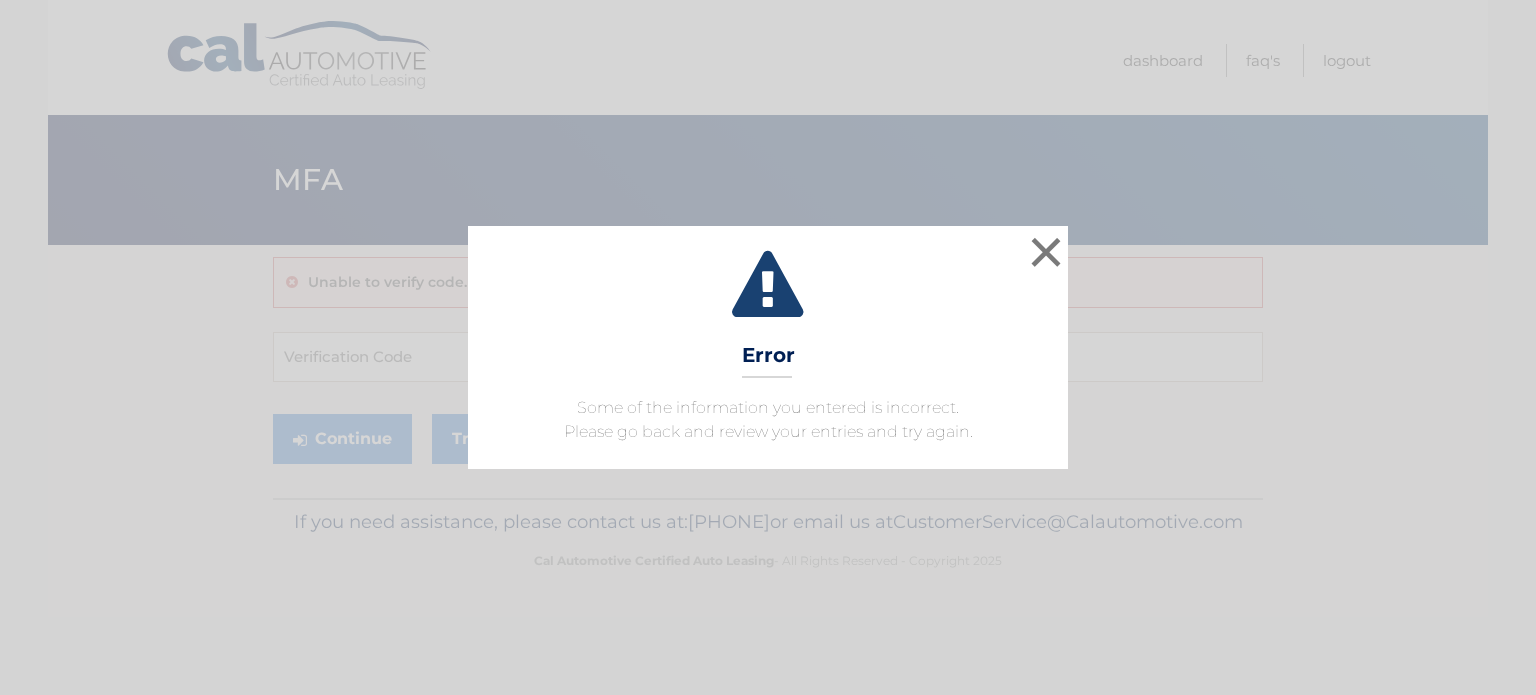 scroll, scrollTop: 0, scrollLeft: 0, axis: both 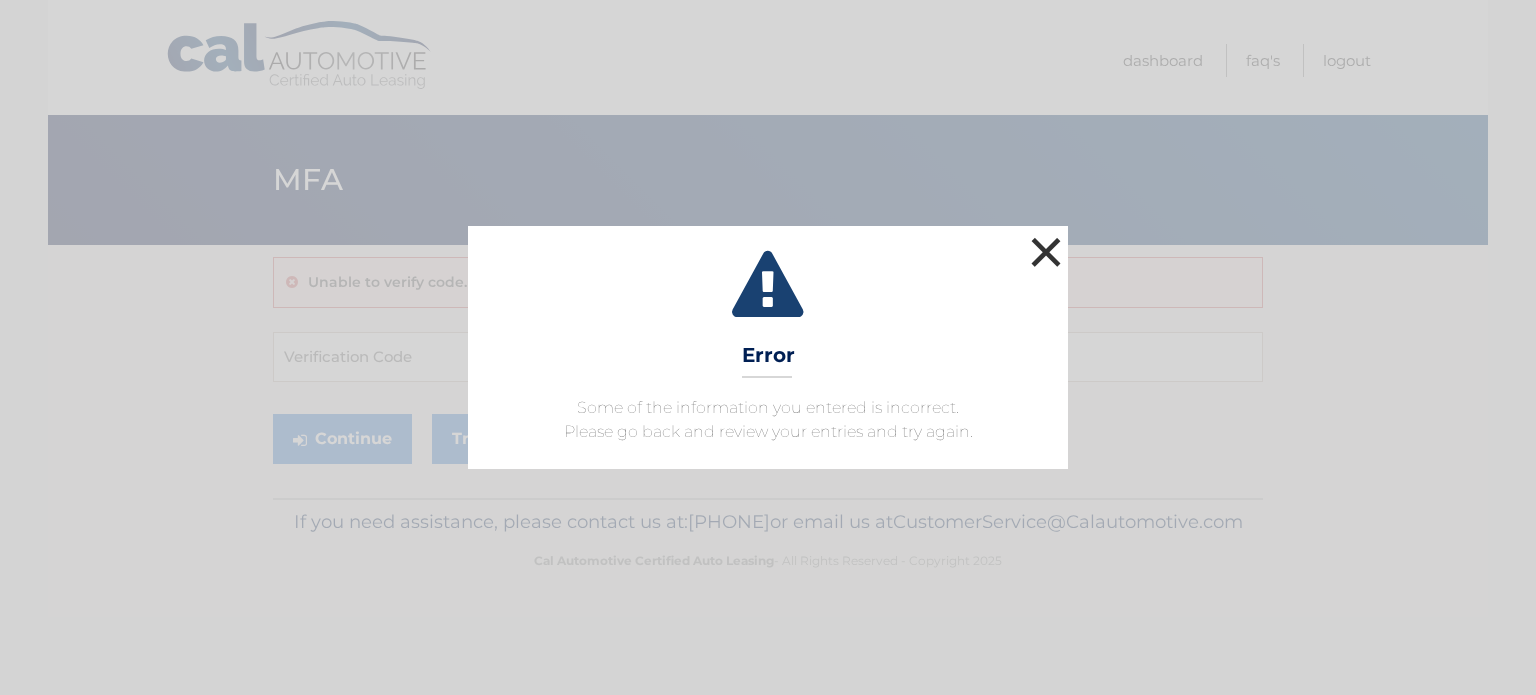 click on "×" at bounding box center [1046, 252] 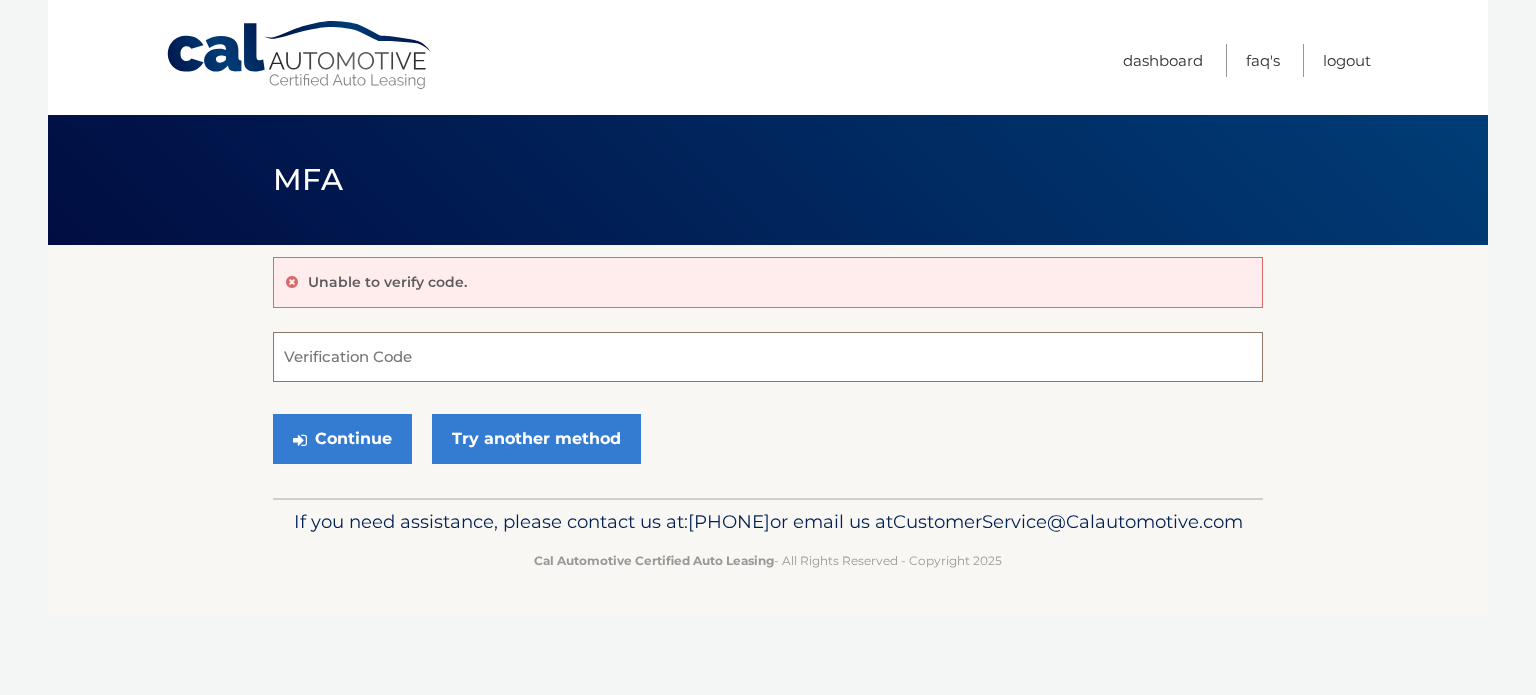 click on "Verification Code" at bounding box center (768, 357) 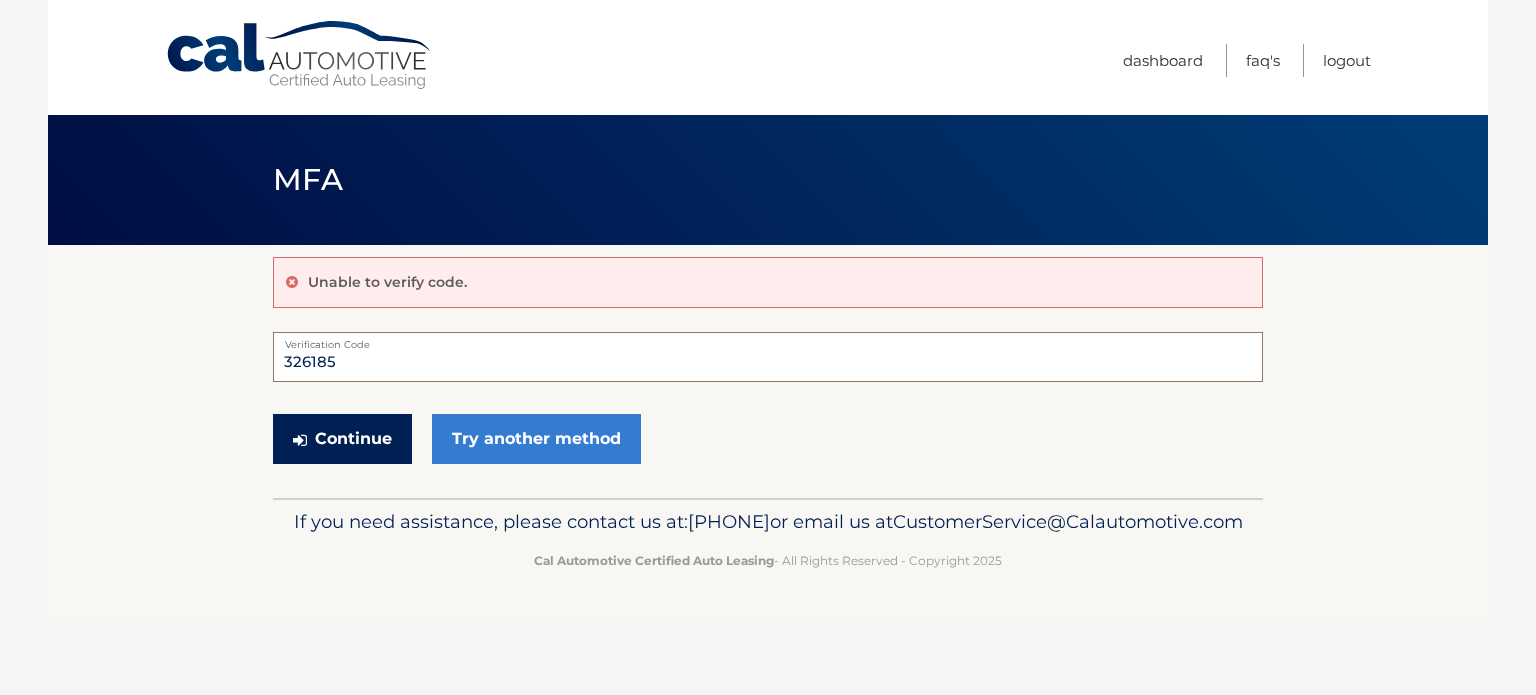 type on "326185" 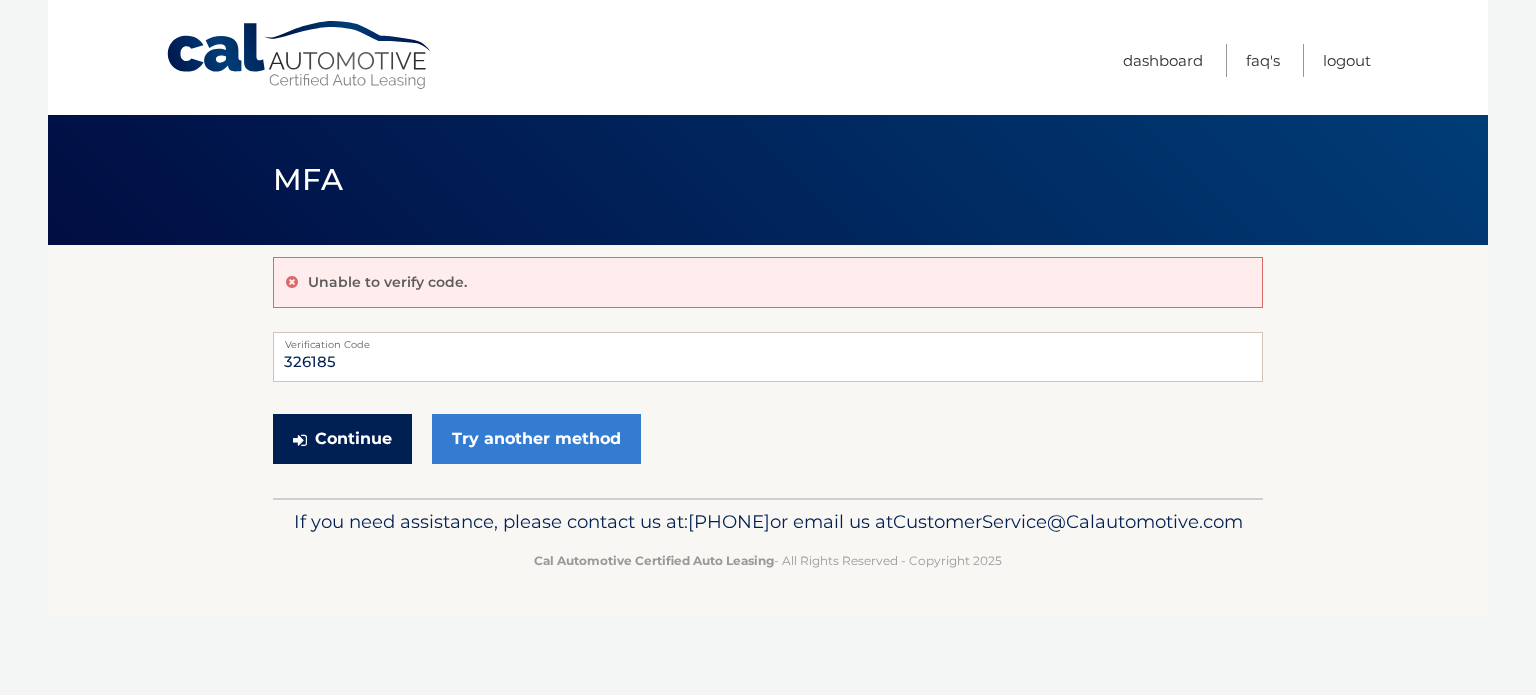 click on "Continue" at bounding box center (342, 439) 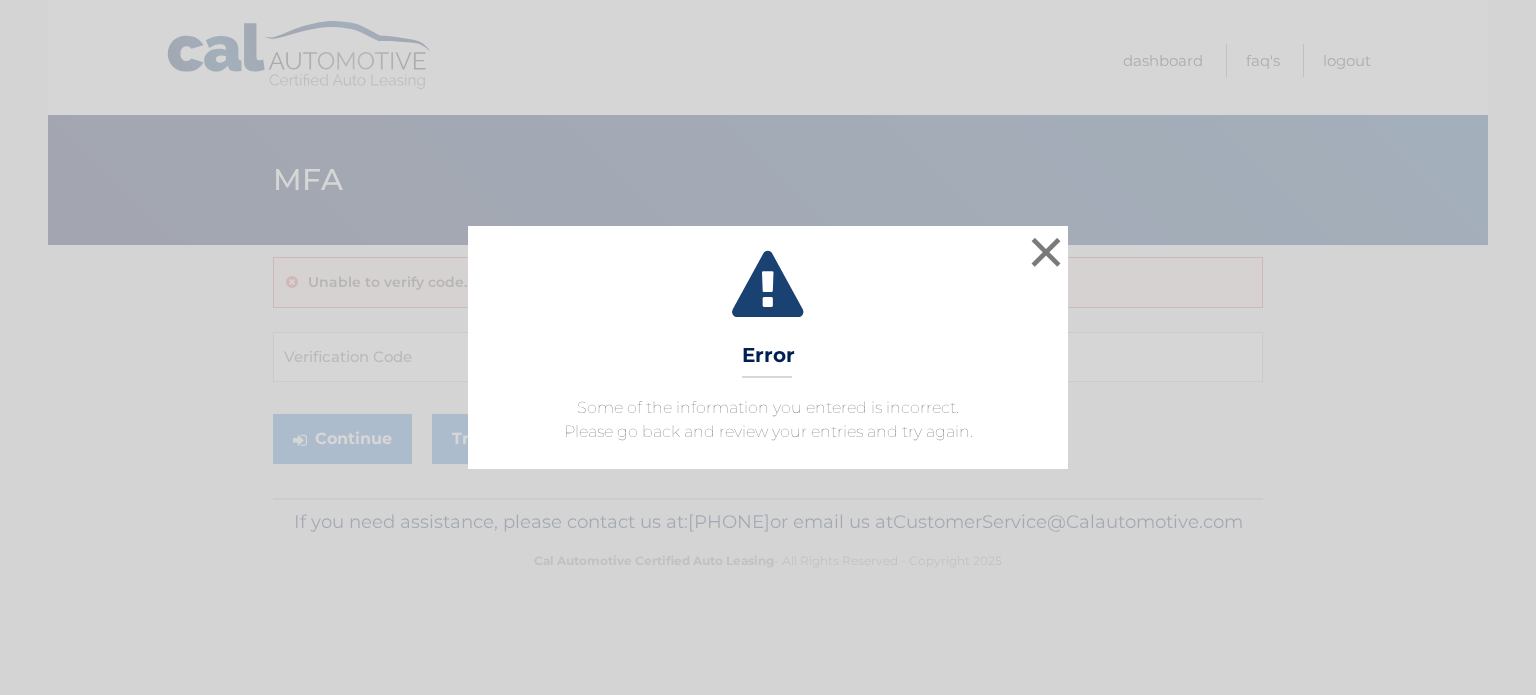 scroll, scrollTop: 0, scrollLeft: 0, axis: both 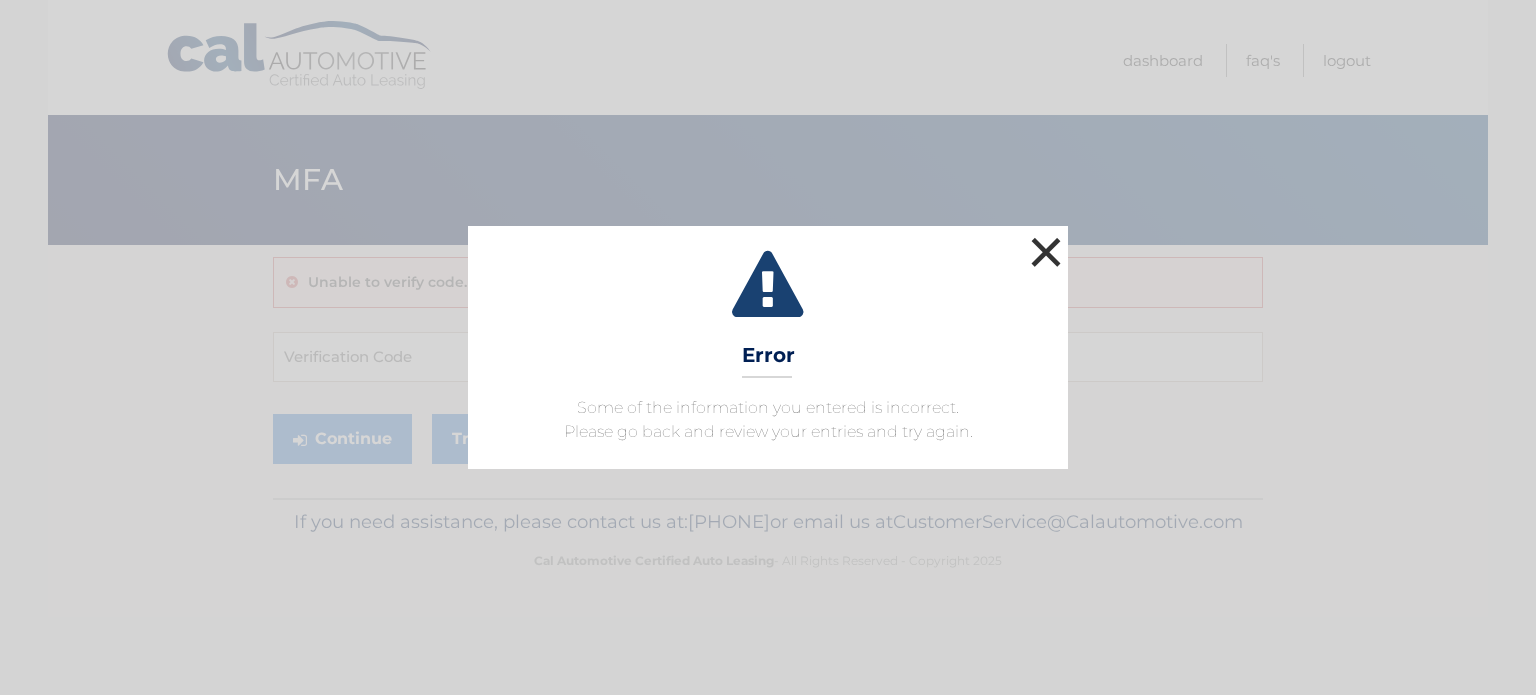 click on "×" at bounding box center [1046, 252] 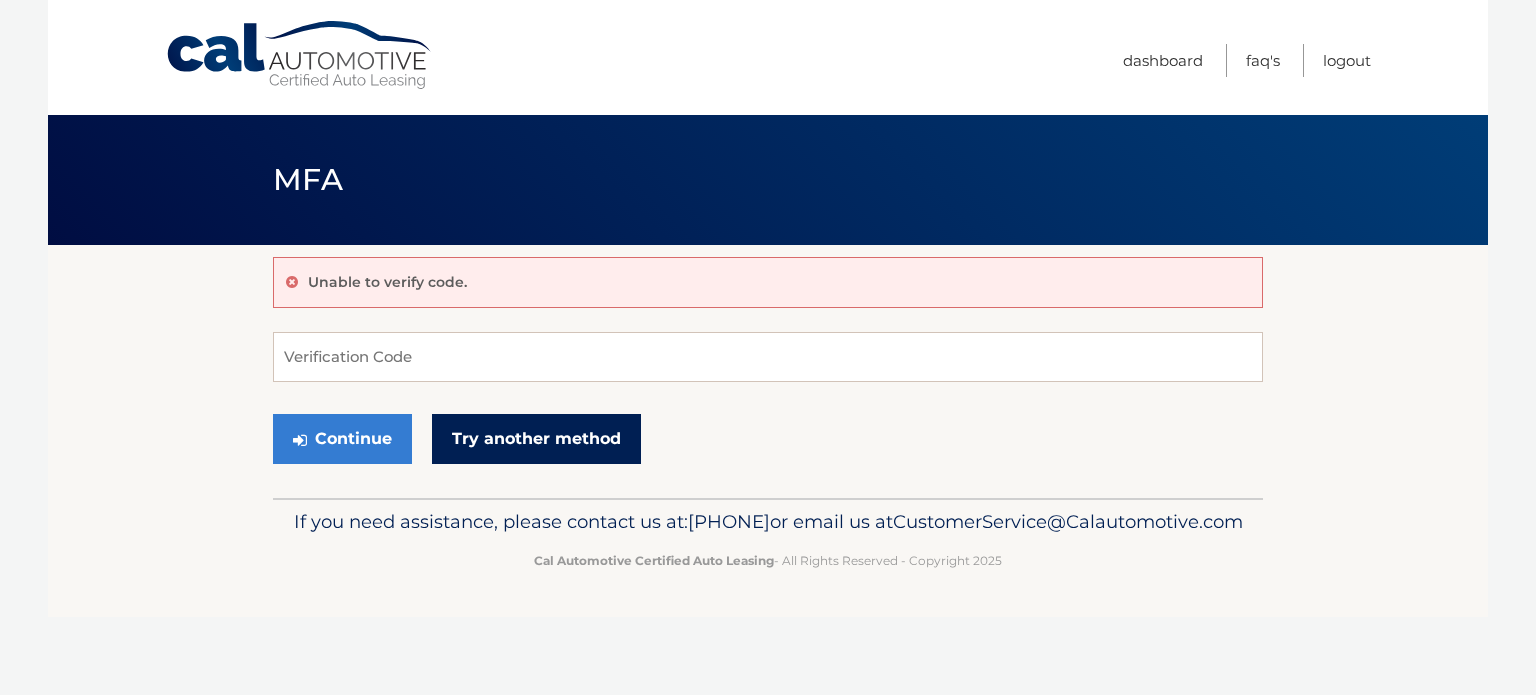 click on "Try another method" at bounding box center [536, 439] 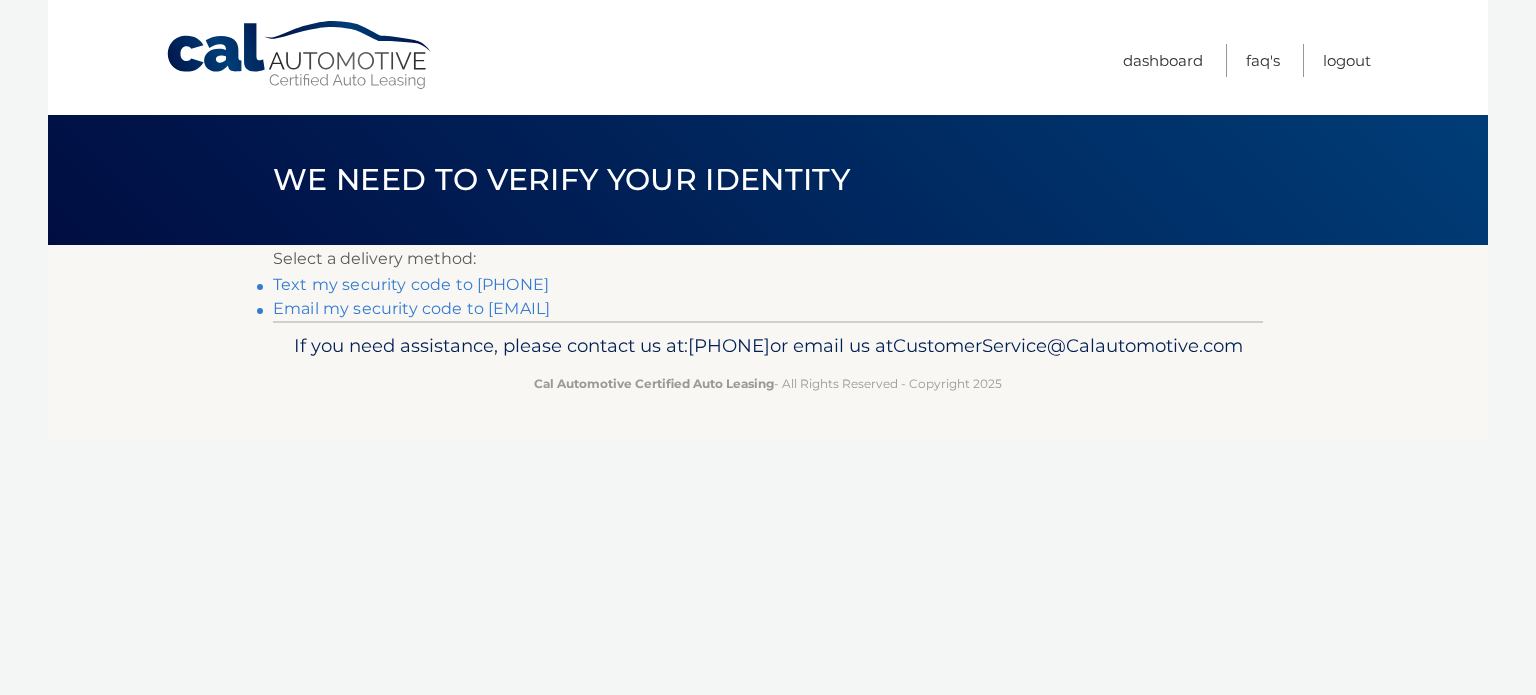 scroll, scrollTop: 0, scrollLeft: 0, axis: both 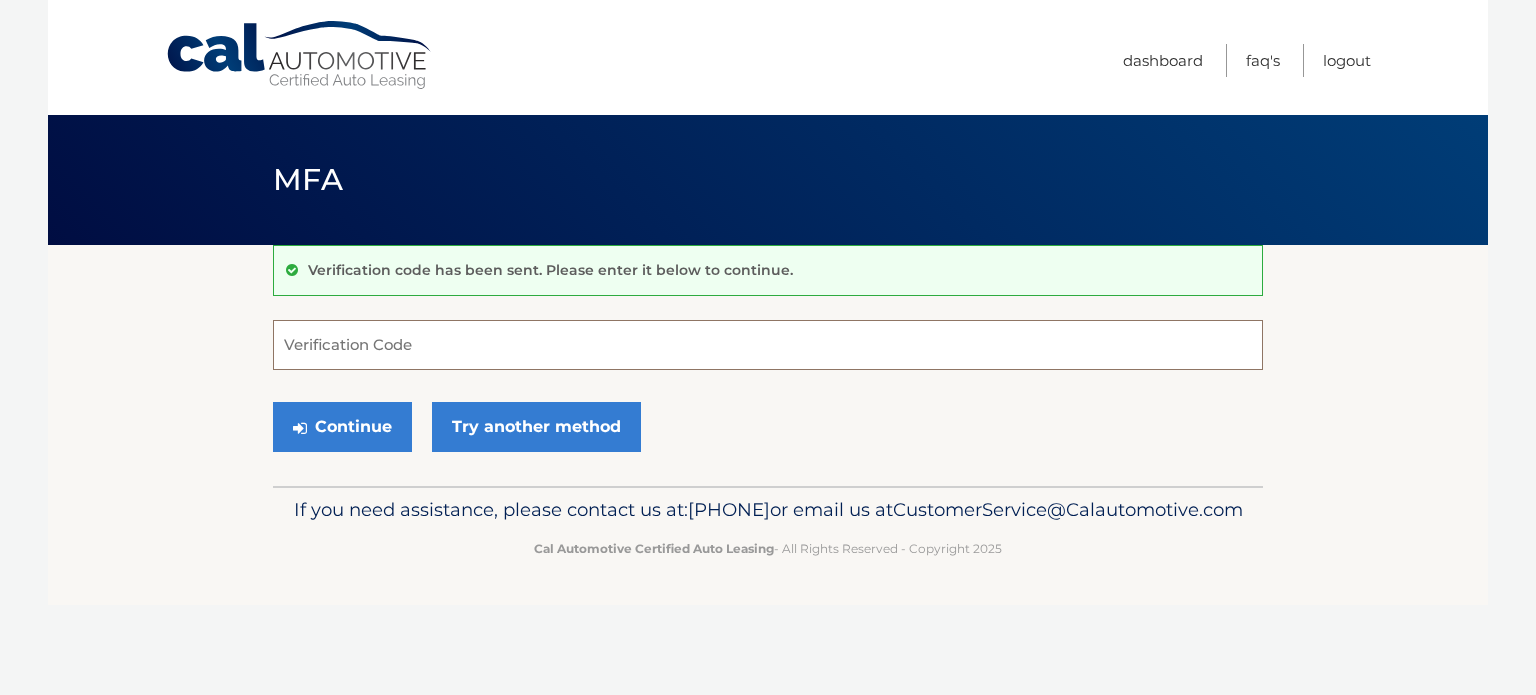 drag, startPoint x: 422, startPoint y: 319, endPoint x: 421, endPoint y: 329, distance: 10.049875 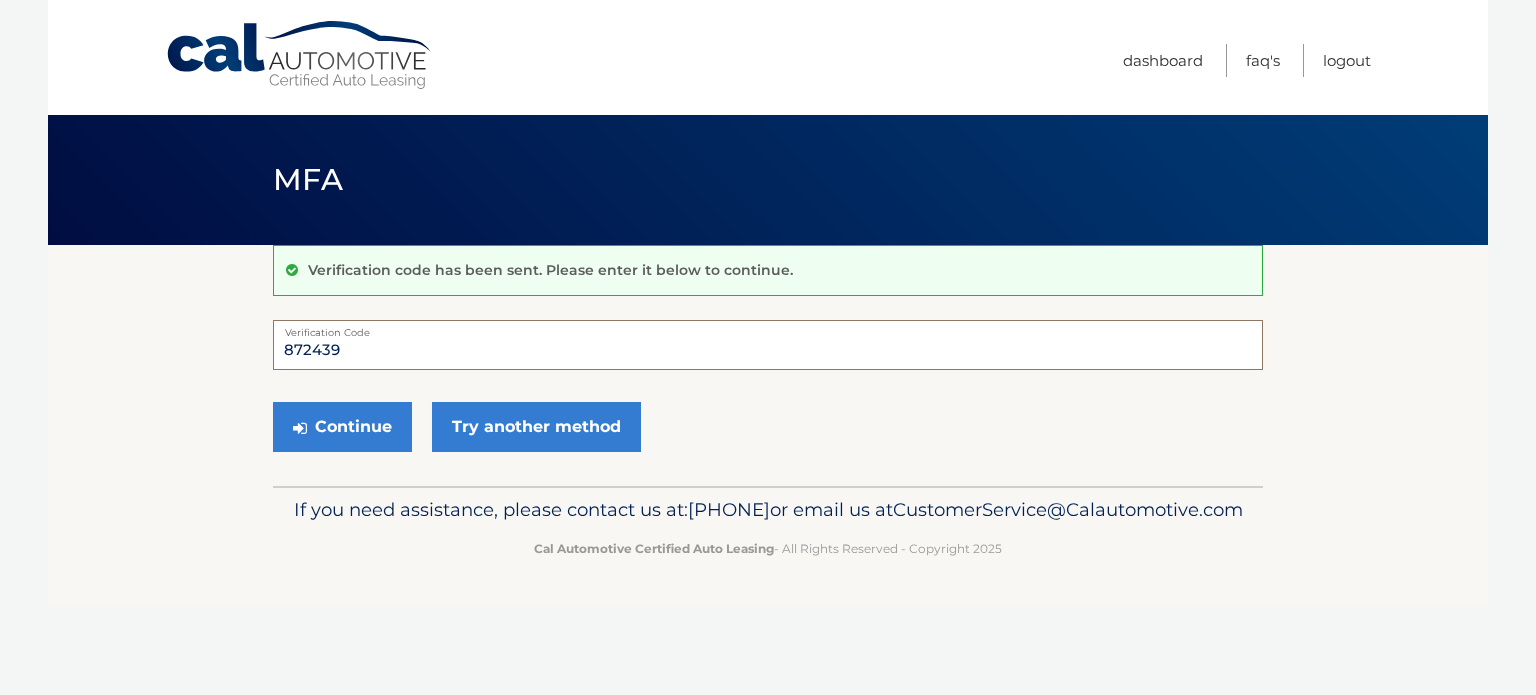 type on "872439" 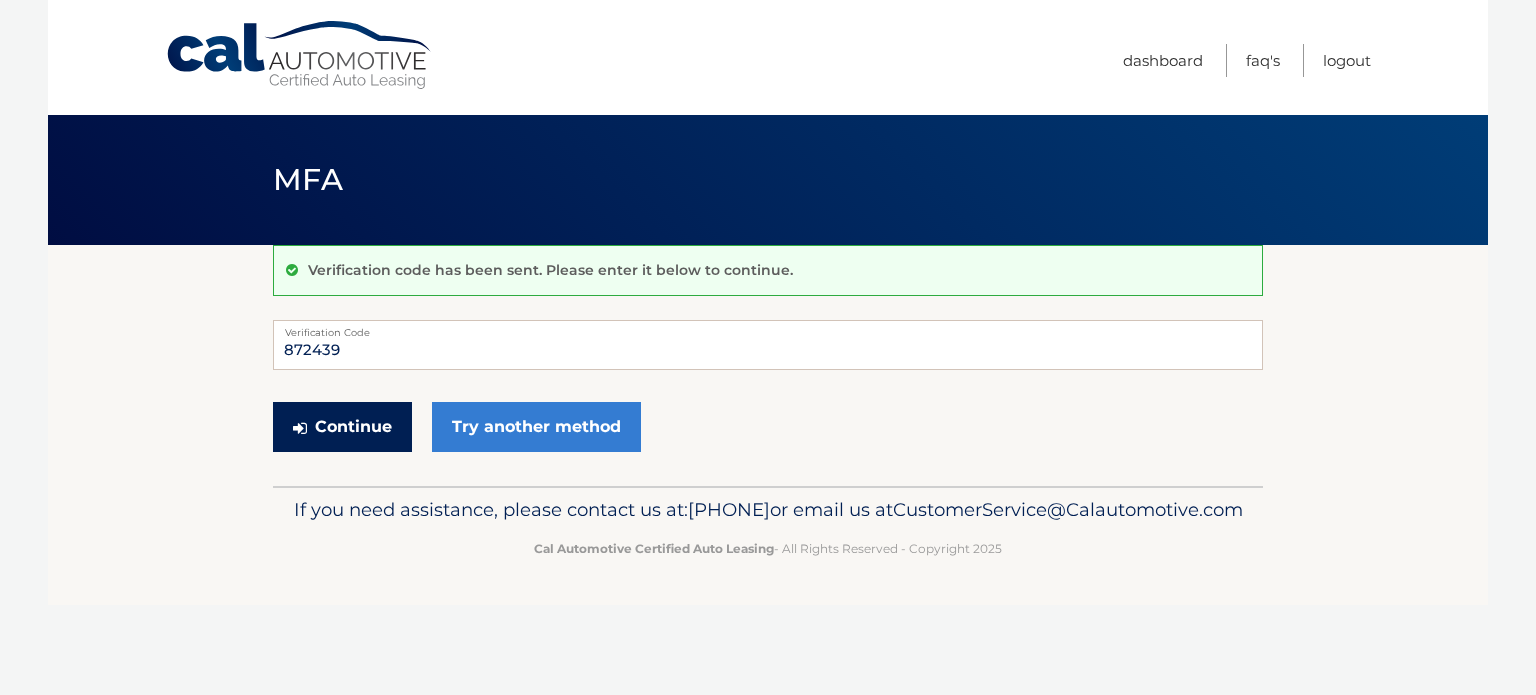 click on "Continue" at bounding box center [342, 427] 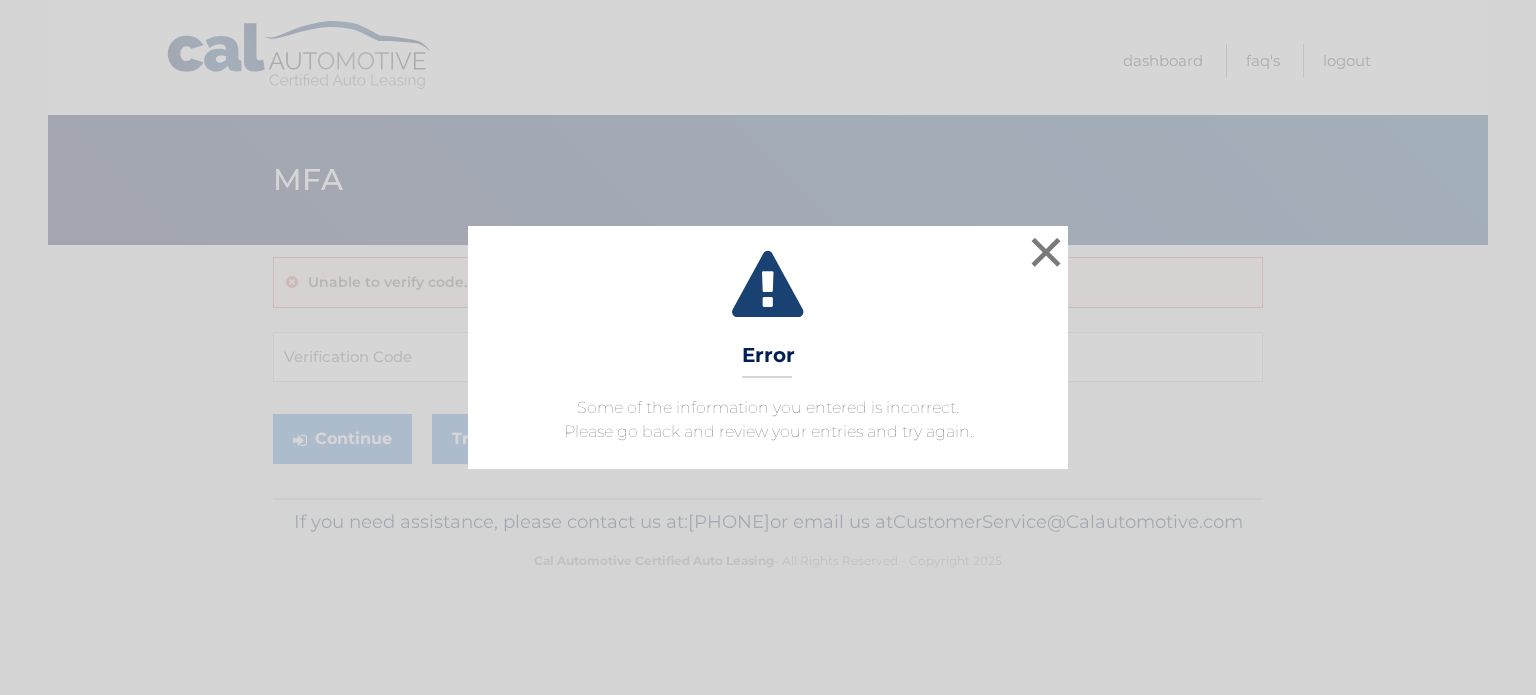 scroll, scrollTop: 0, scrollLeft: 0, axis: both 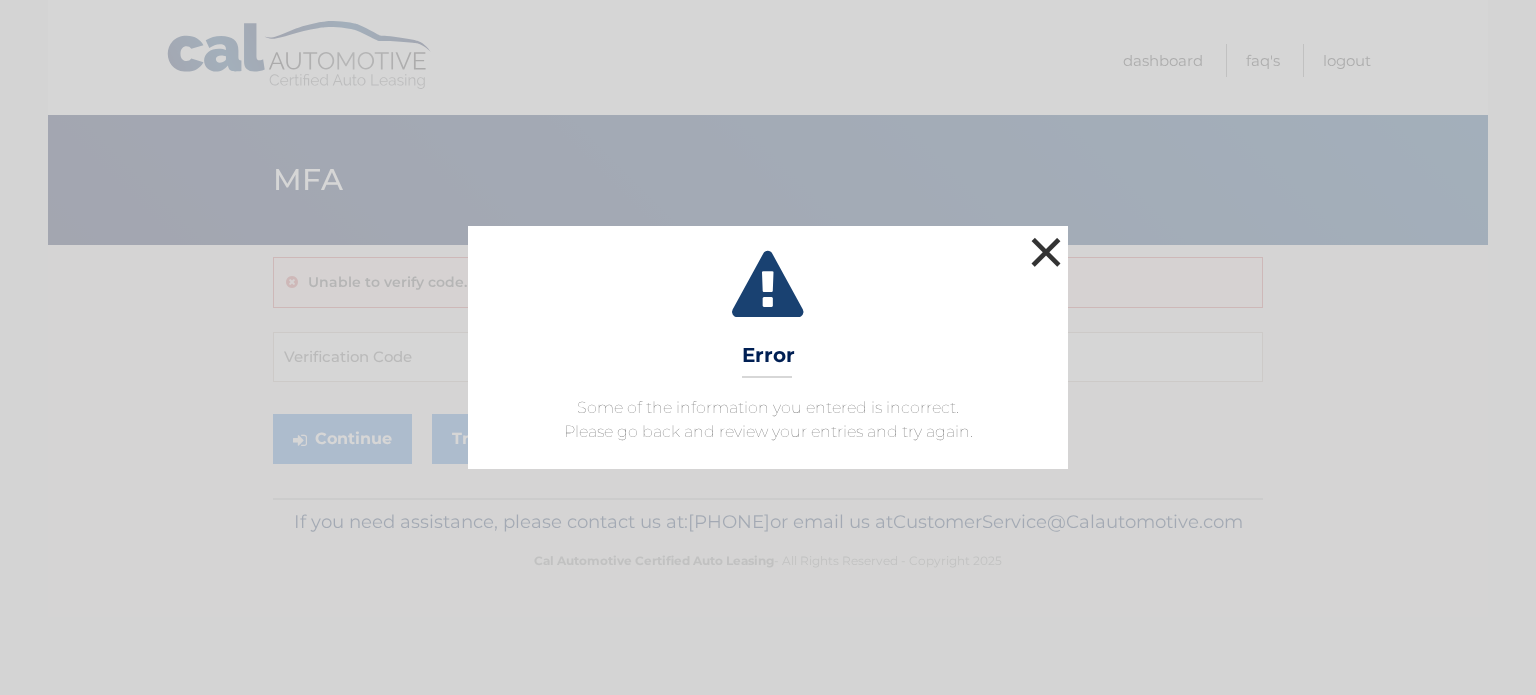 click on "×" at bounding box center [1046, 252] 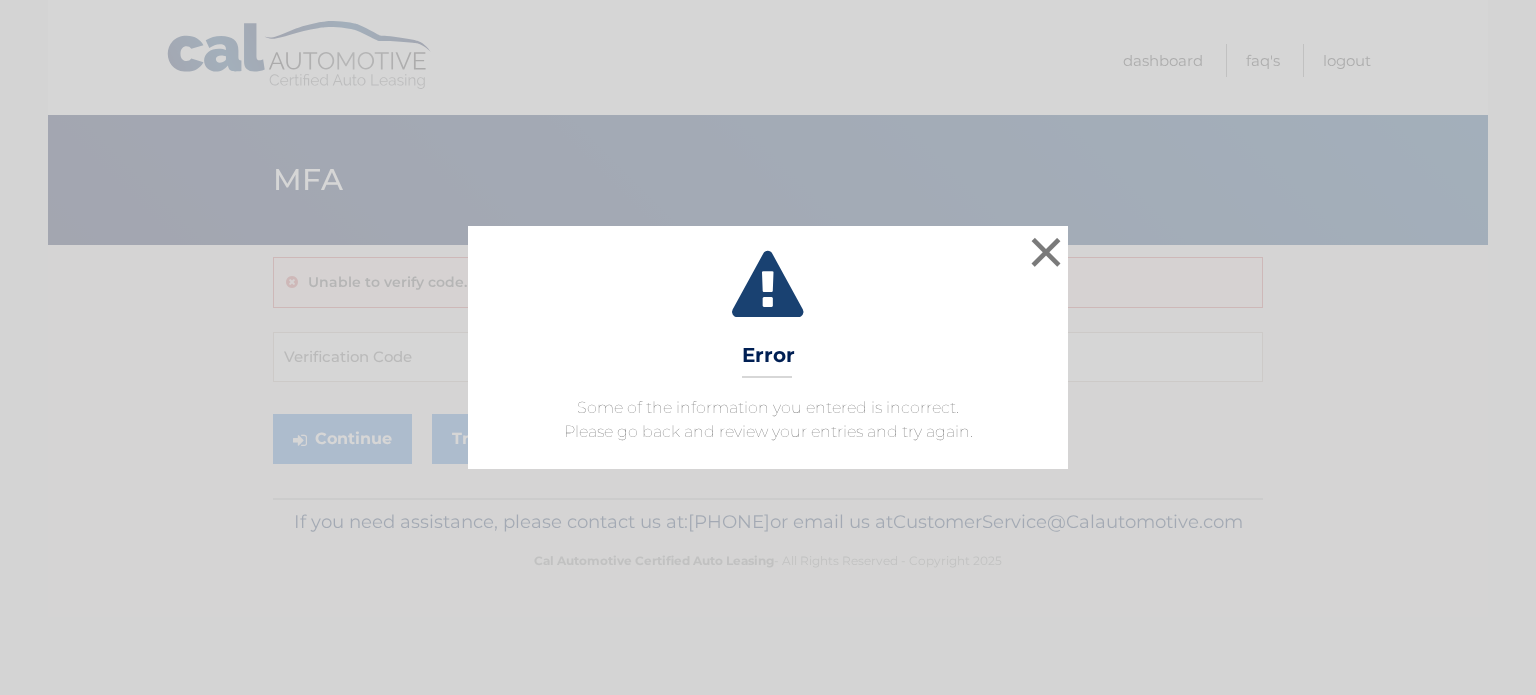 scroll, scrollTop: 0, scrollLeft: 0, axis: both 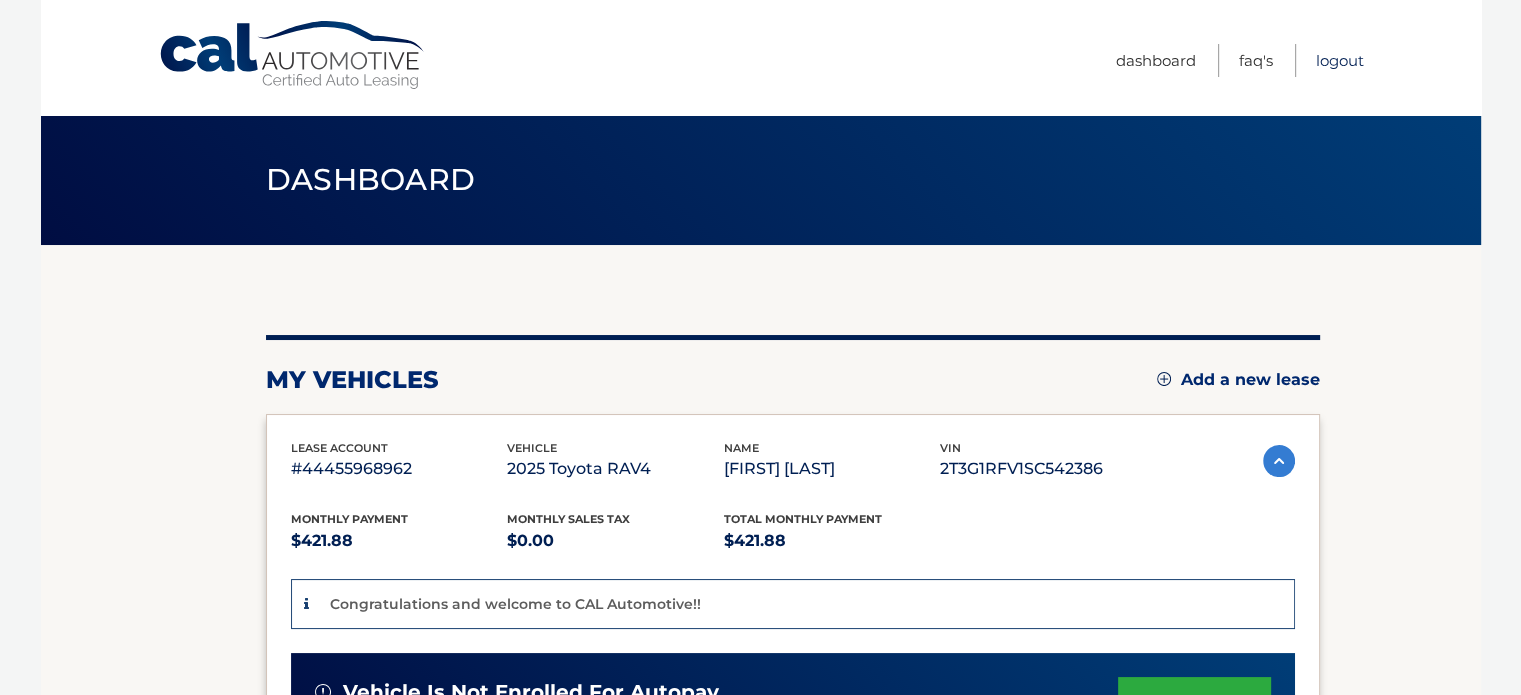 click on "Logout" at bounding box center (1340, 60) 